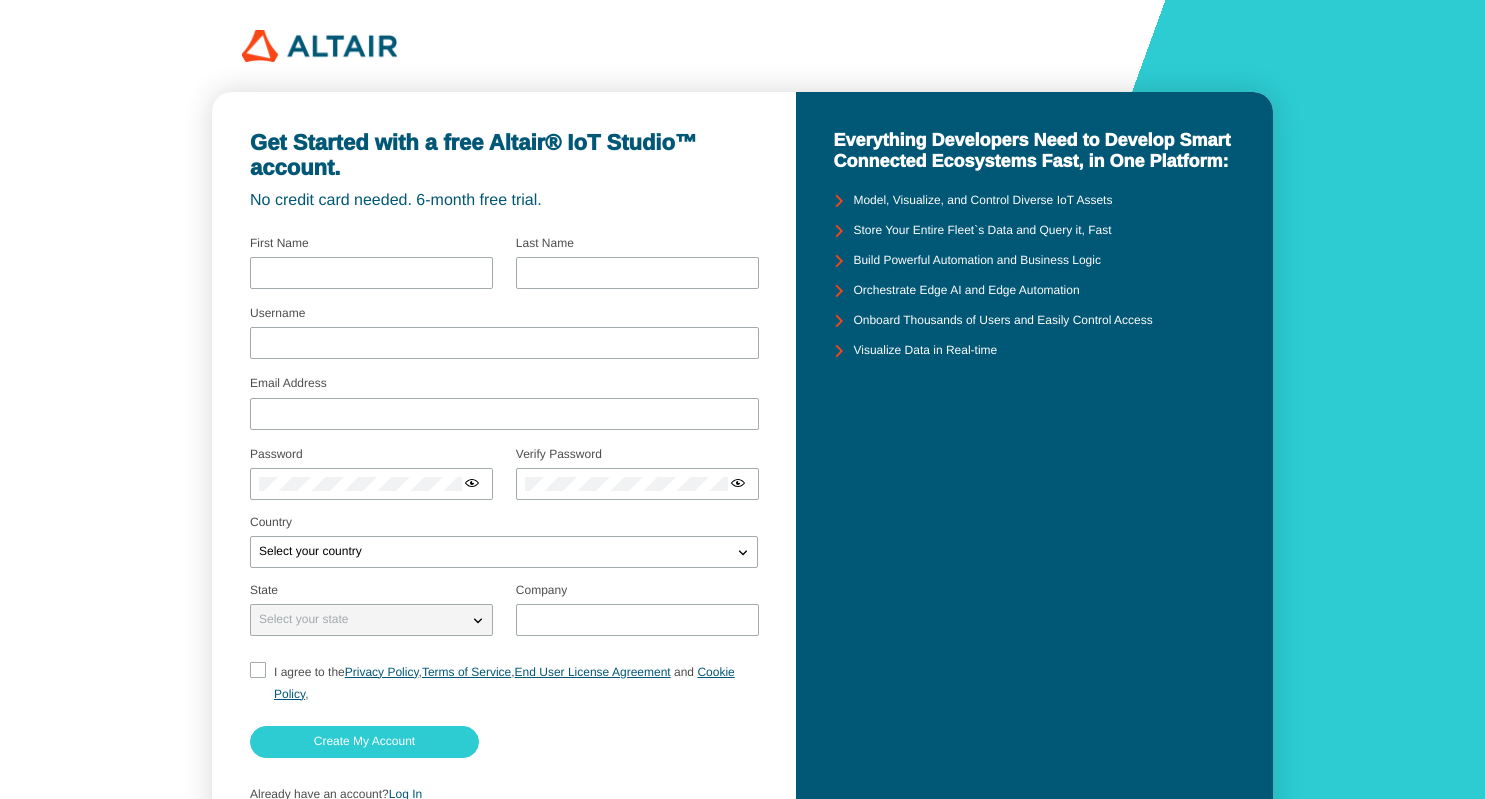 click at bounding box center [371, 273] 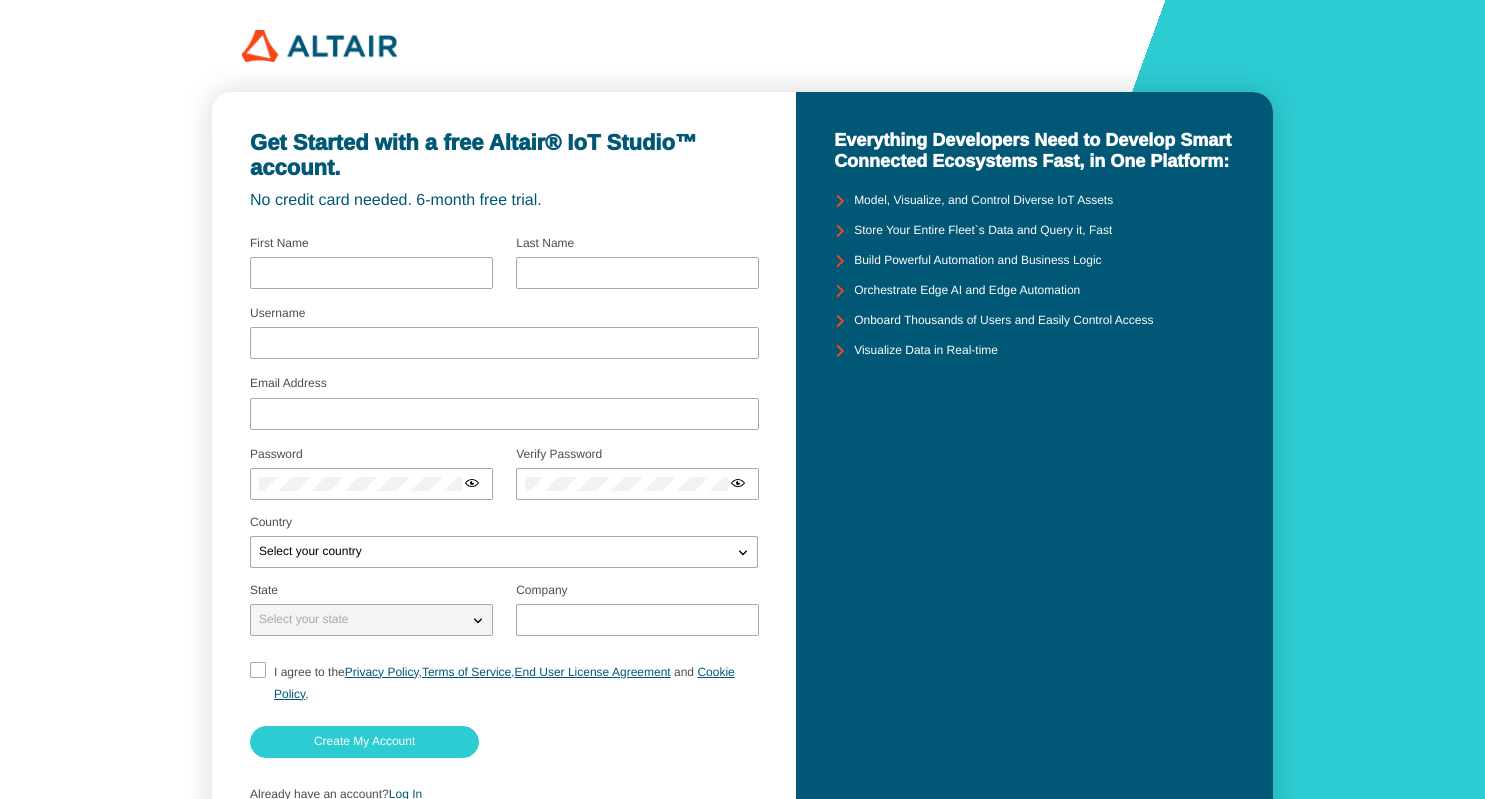 scroll, scrollTop: 0, scrollLeft: 0, axis: both 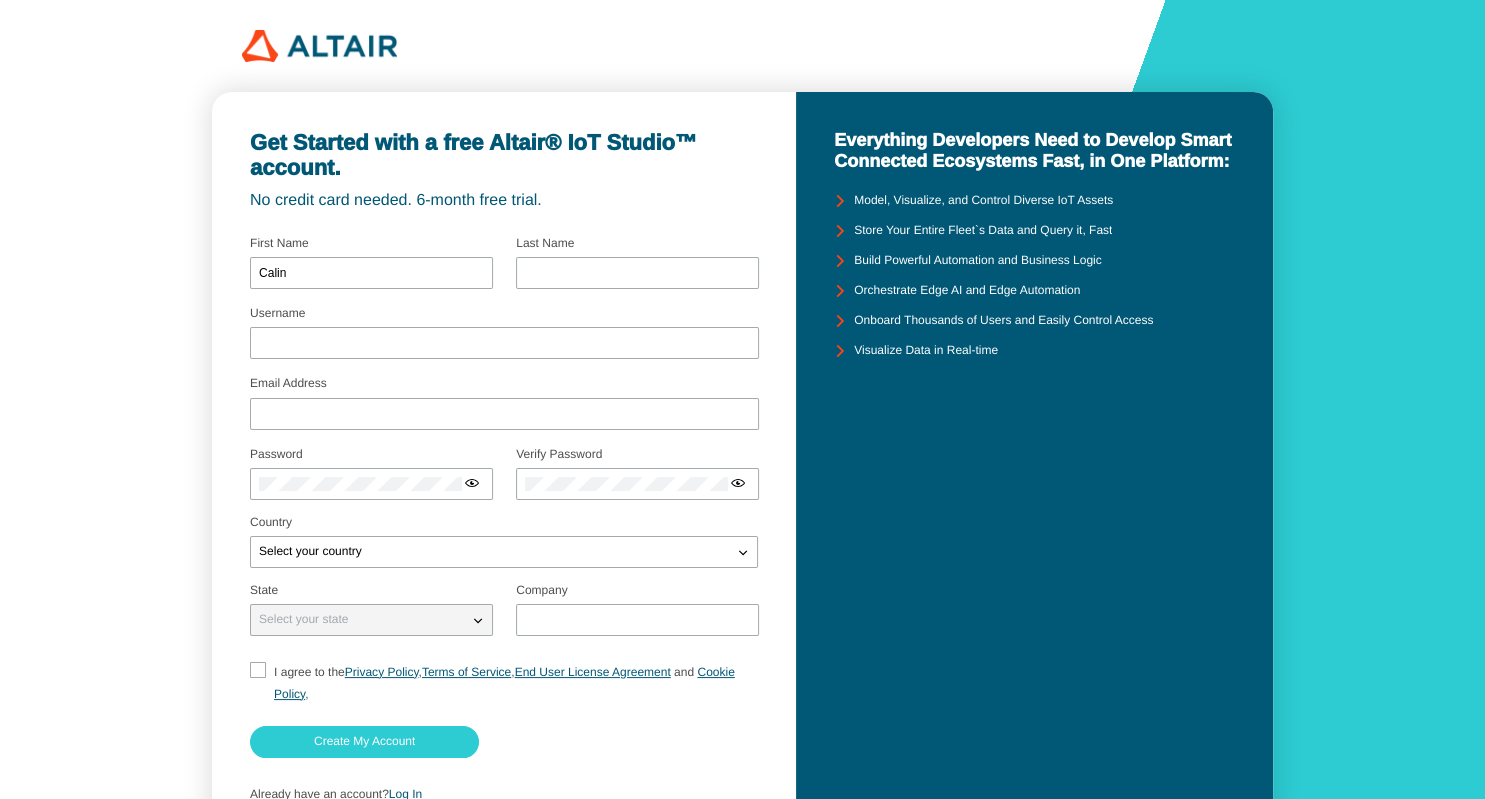 type on "Calin" 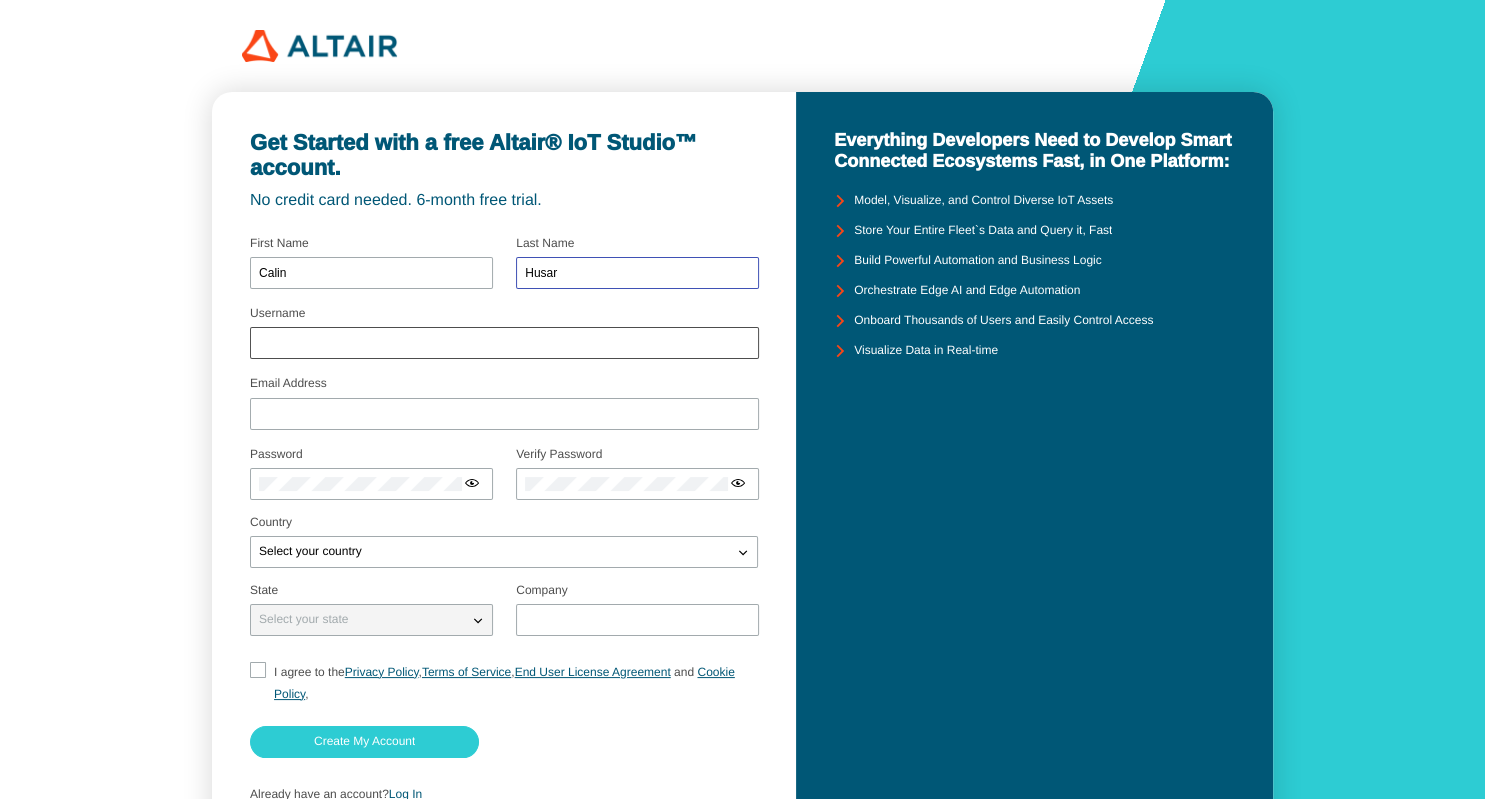 type on "Husar" 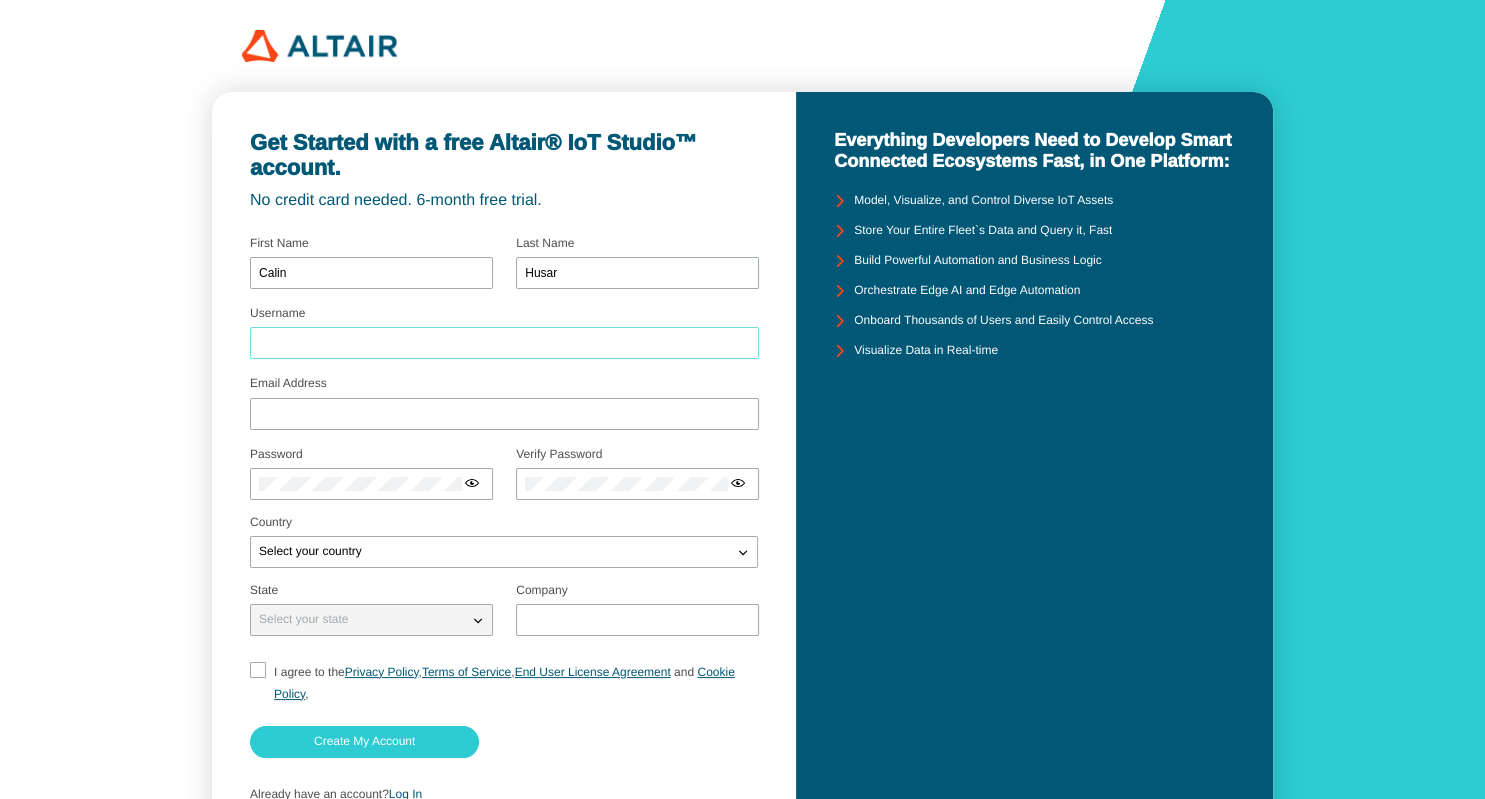click on "Username" at bounding box center [504, 343] 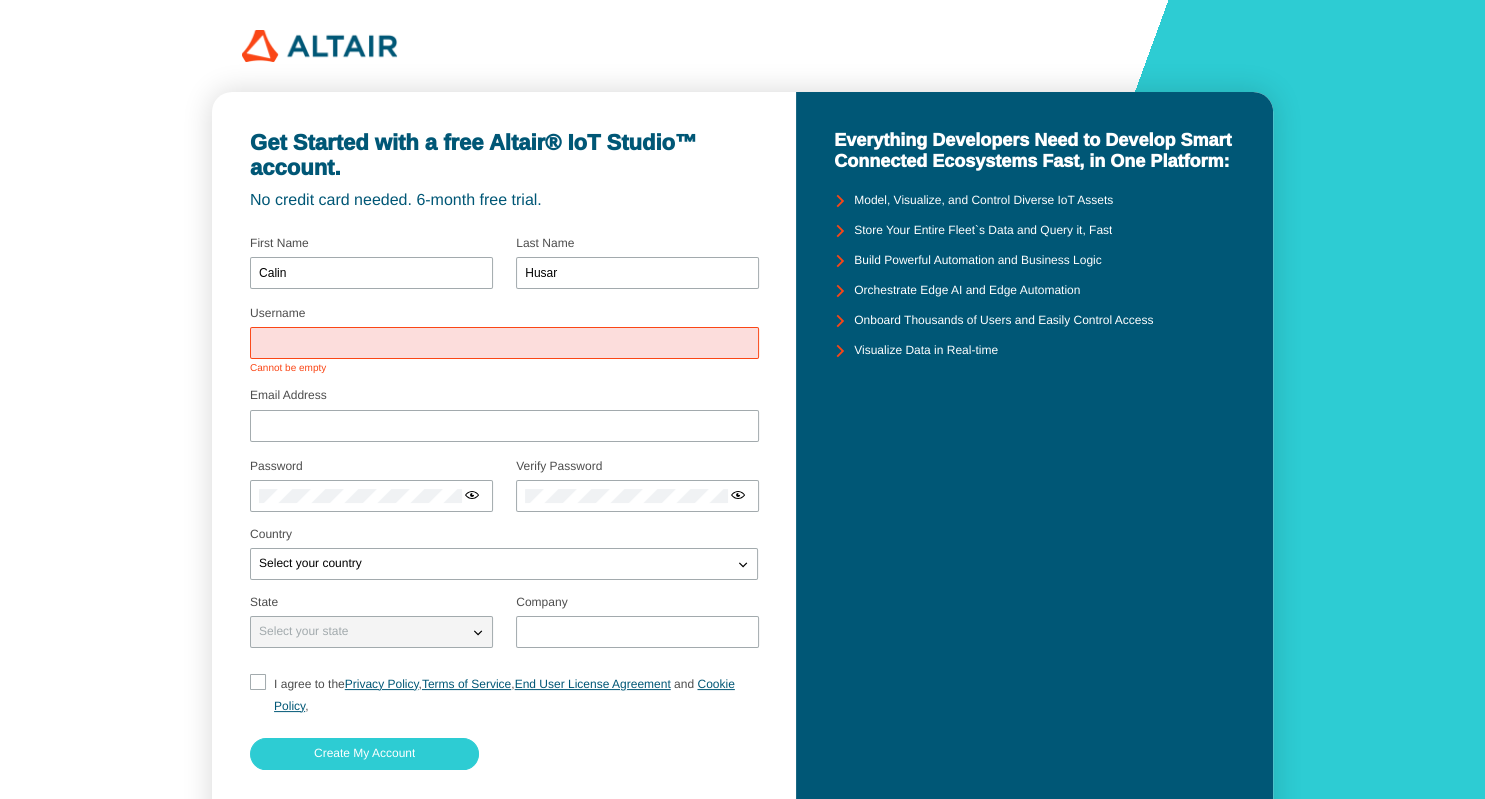 click at bounding box center (504, 343) 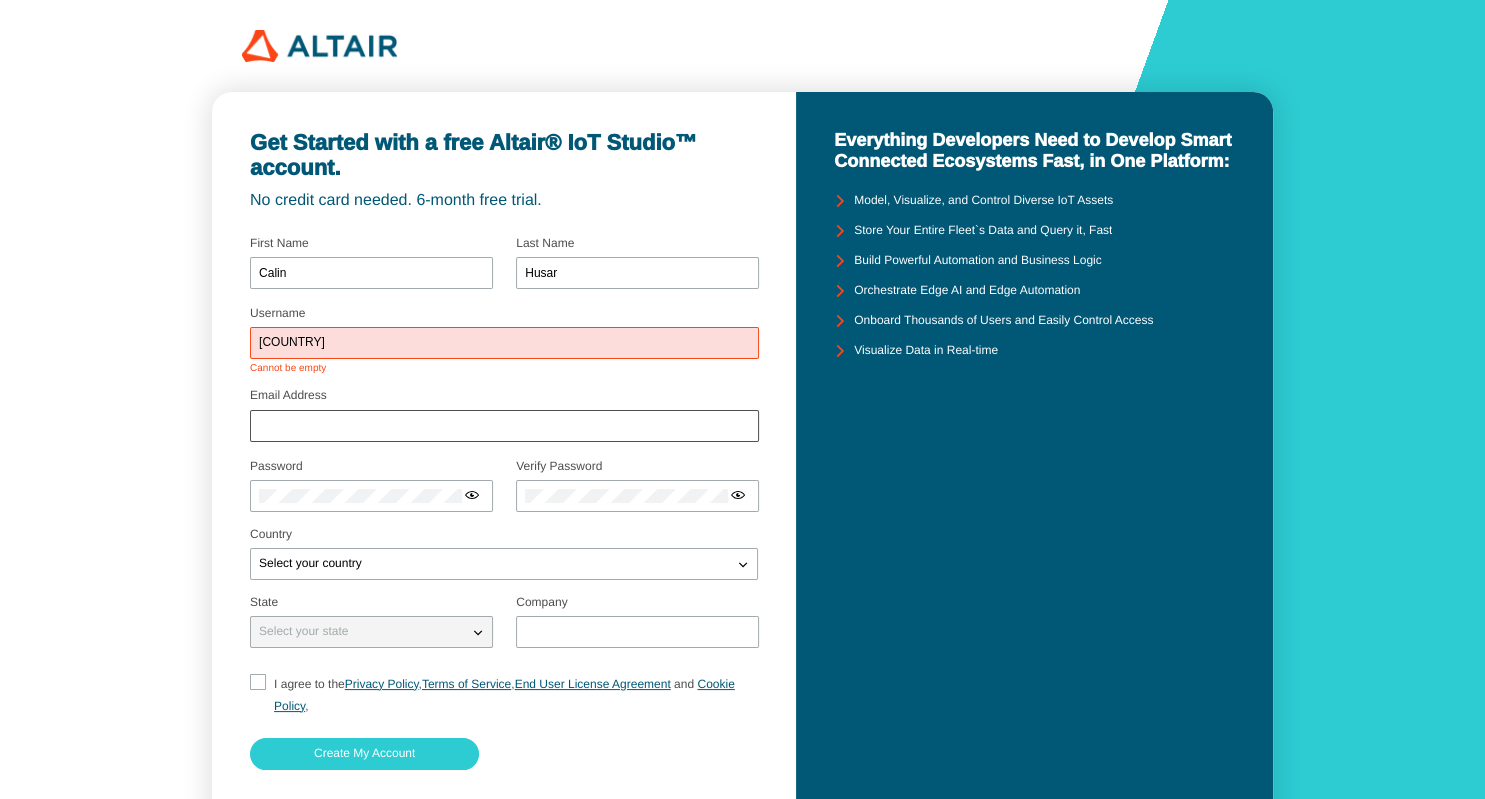 type on "[COUNTRY]" 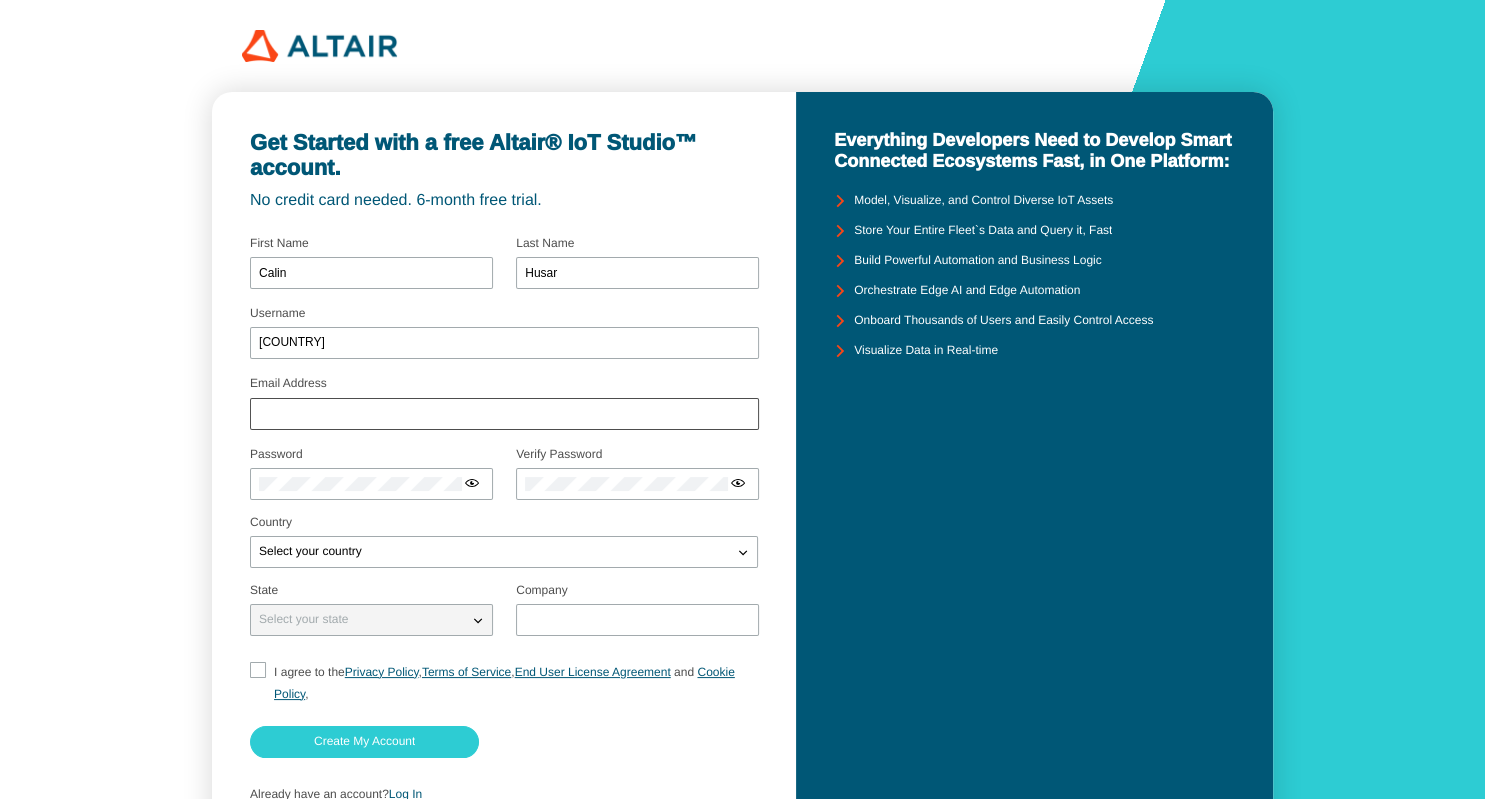 click at bounding box center (504, 414) 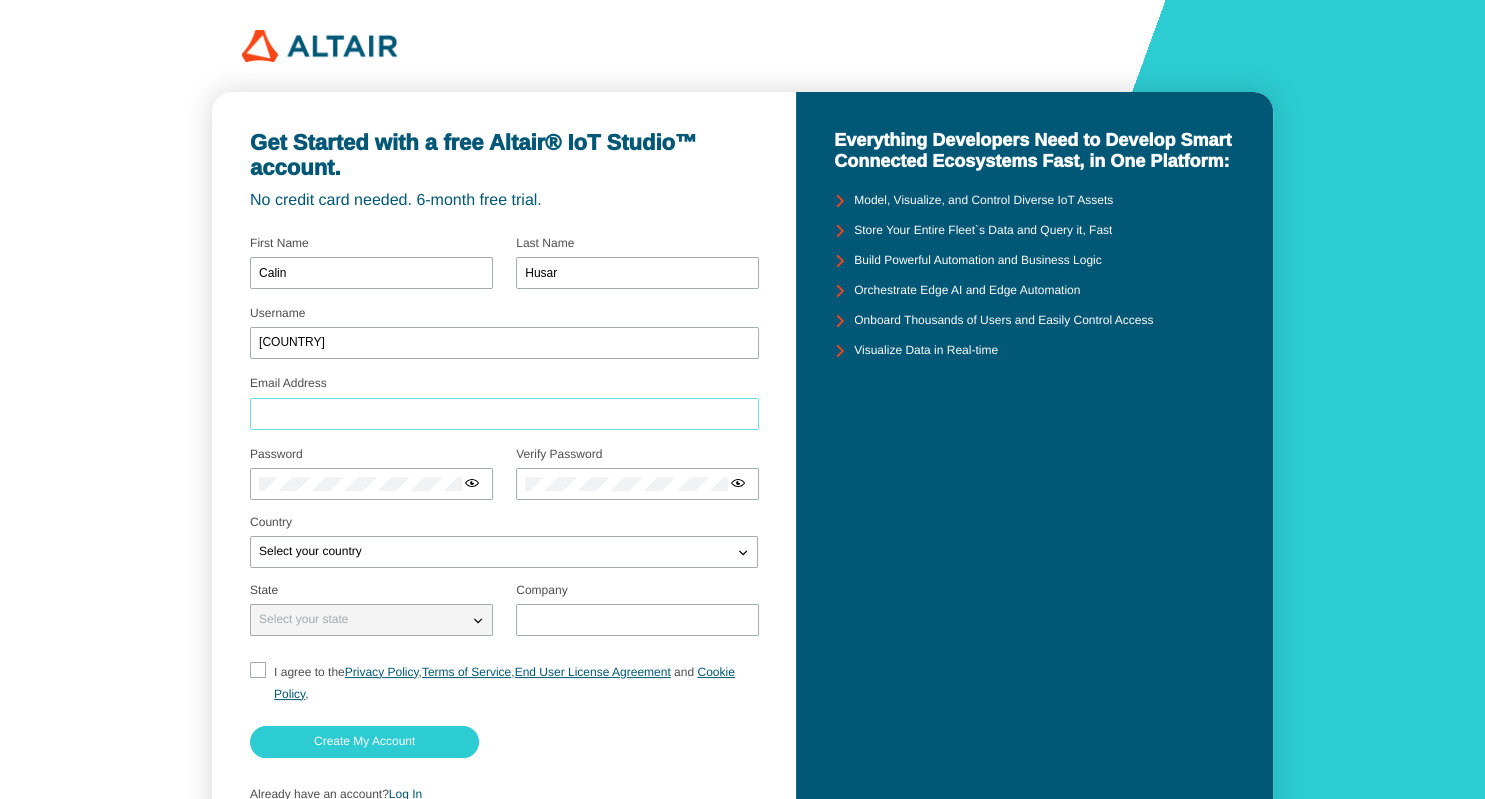 click on "Email Address" at bounding box center (504, 414) 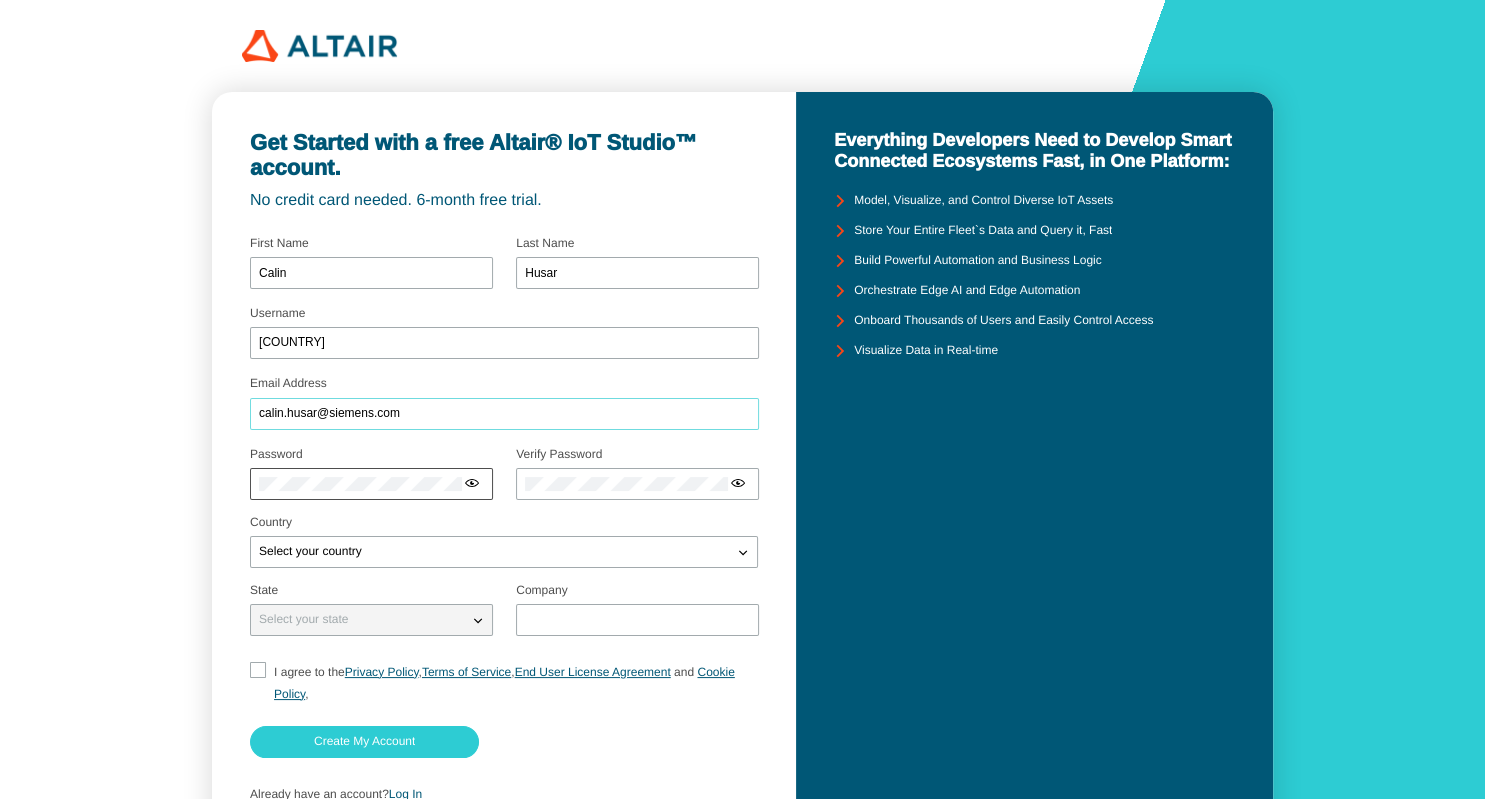 type on "calin.husar@siemens.com" 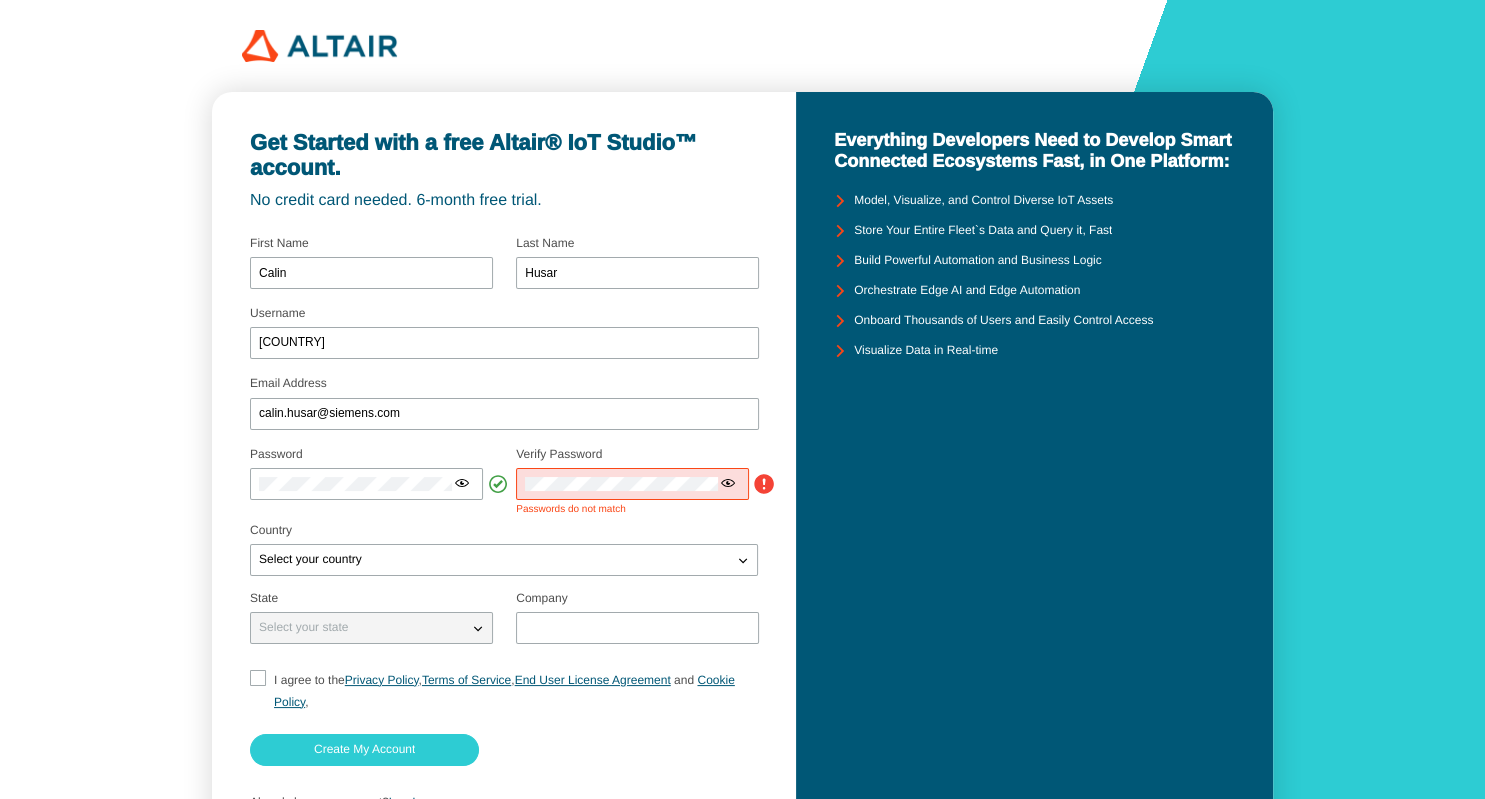 click at bounding box center [728, 483] 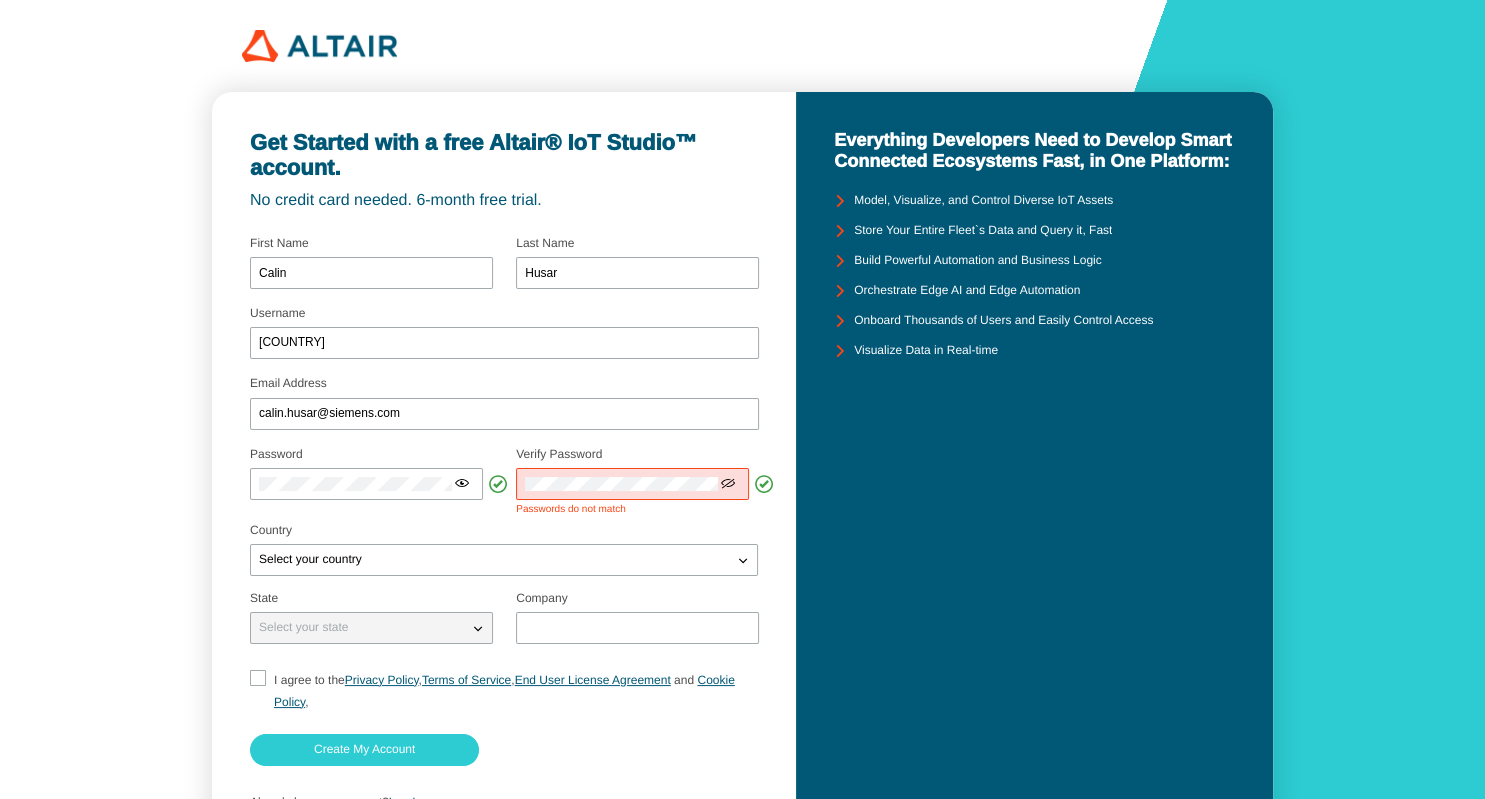 click on "Country" at bounding box center [504, 531] 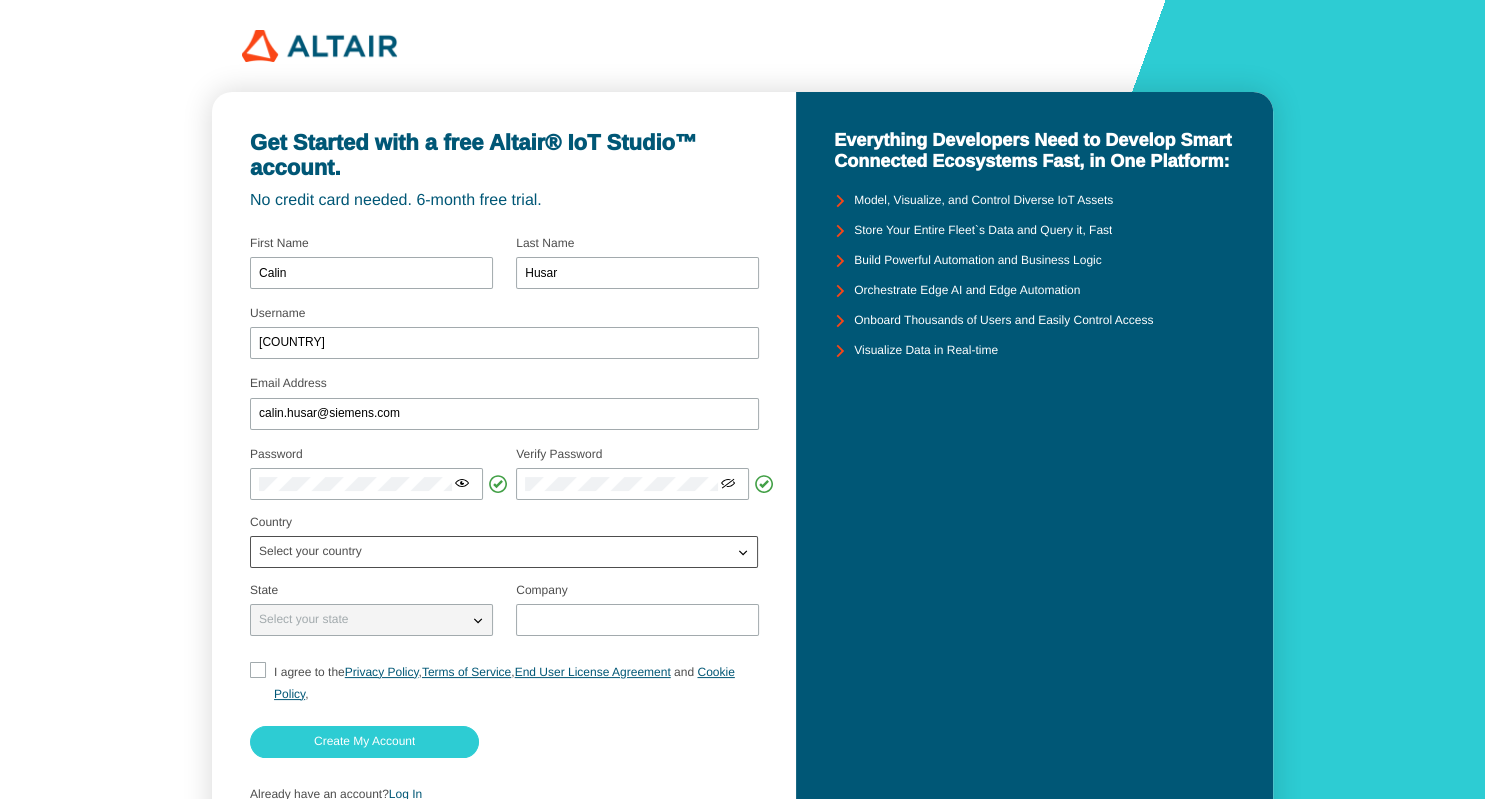 click on "Select your country" at bounding box center [492, 552] 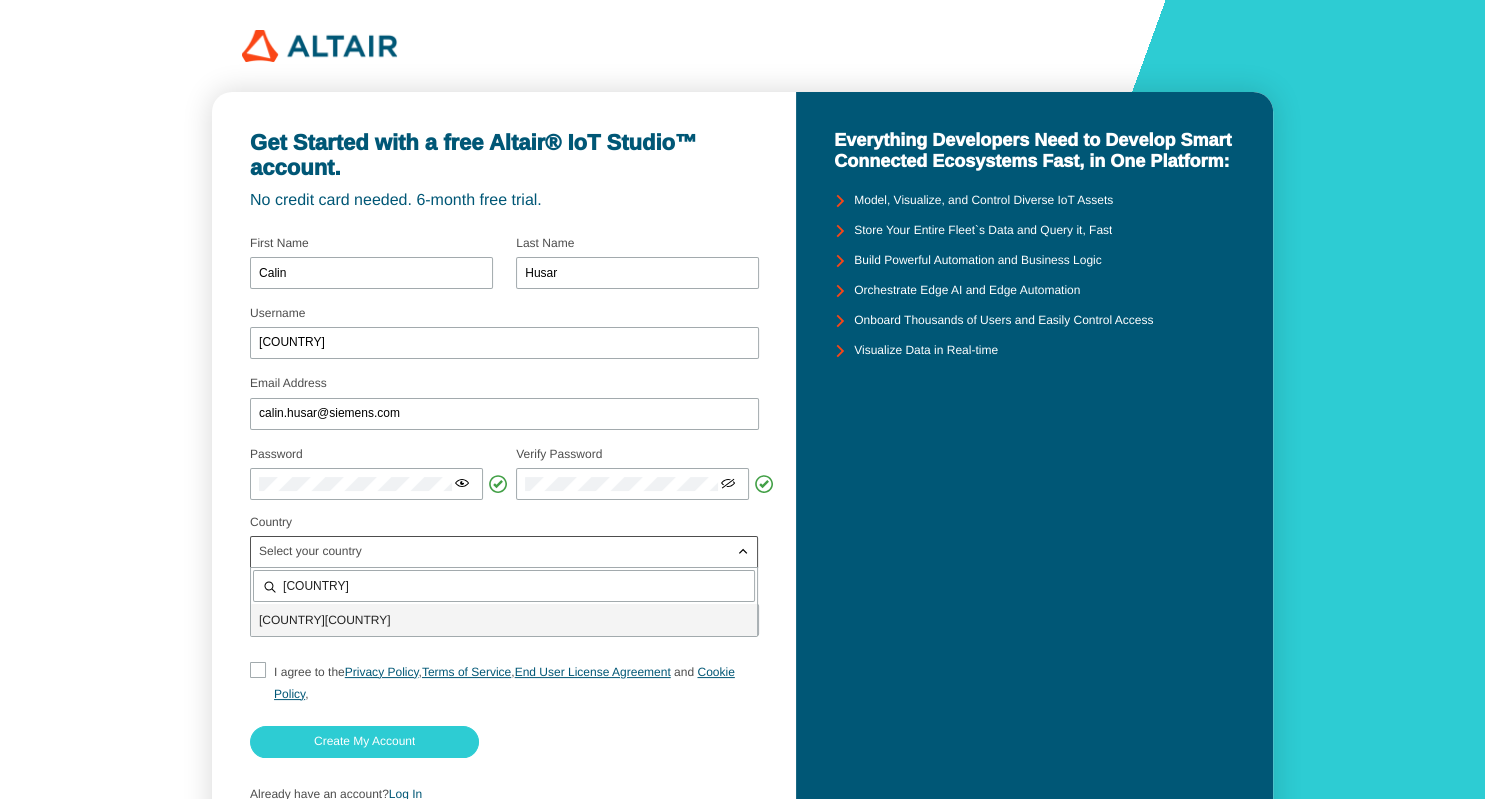 type on "[COUNTRY]" 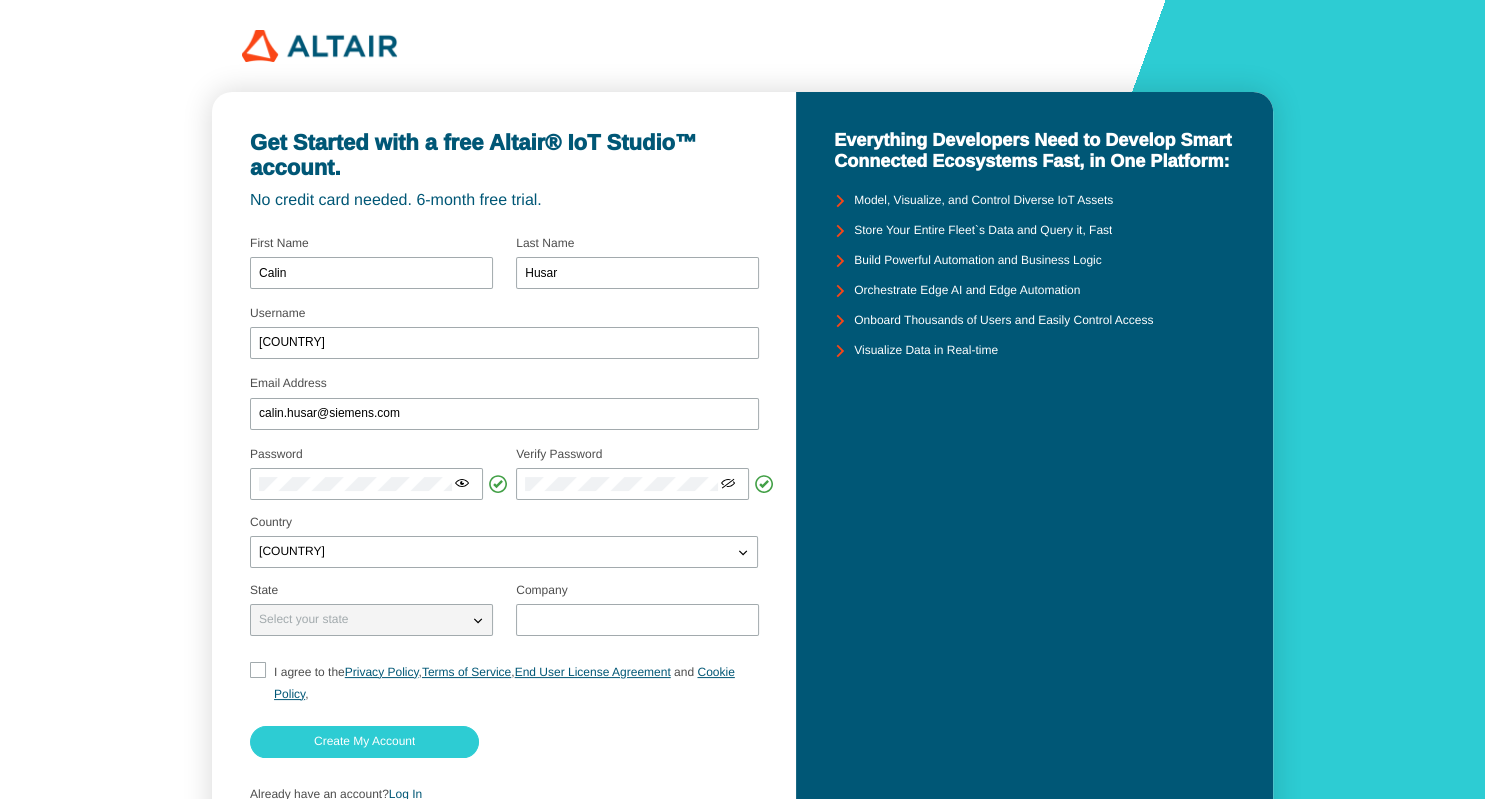 click on "I agree to the
Privacy Policy ,
Terms of Service ,
End User License Agreement
and
Cookie Policy ," at bounding box center (256, 683) 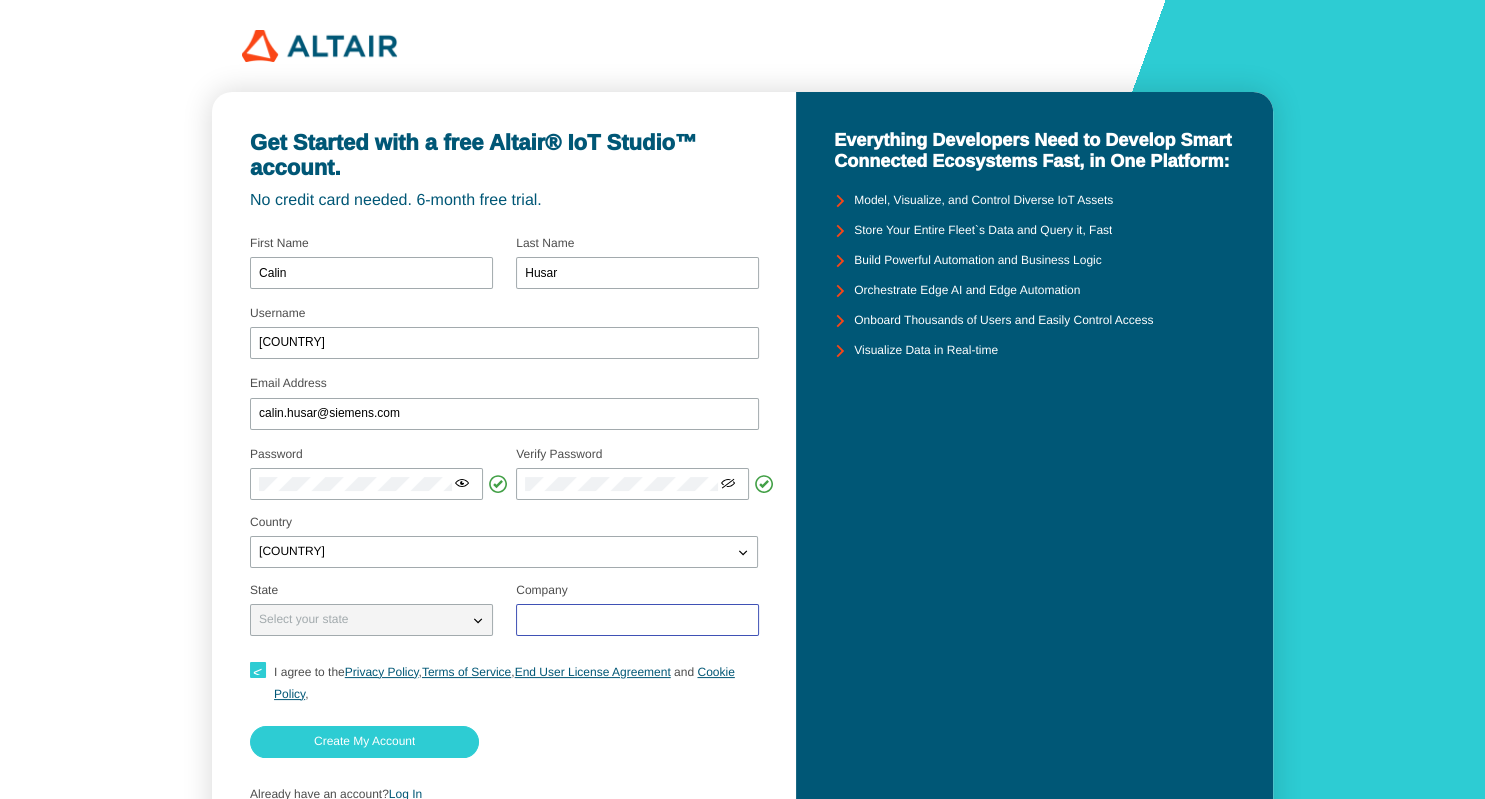 click at bounding box center (637, 620) 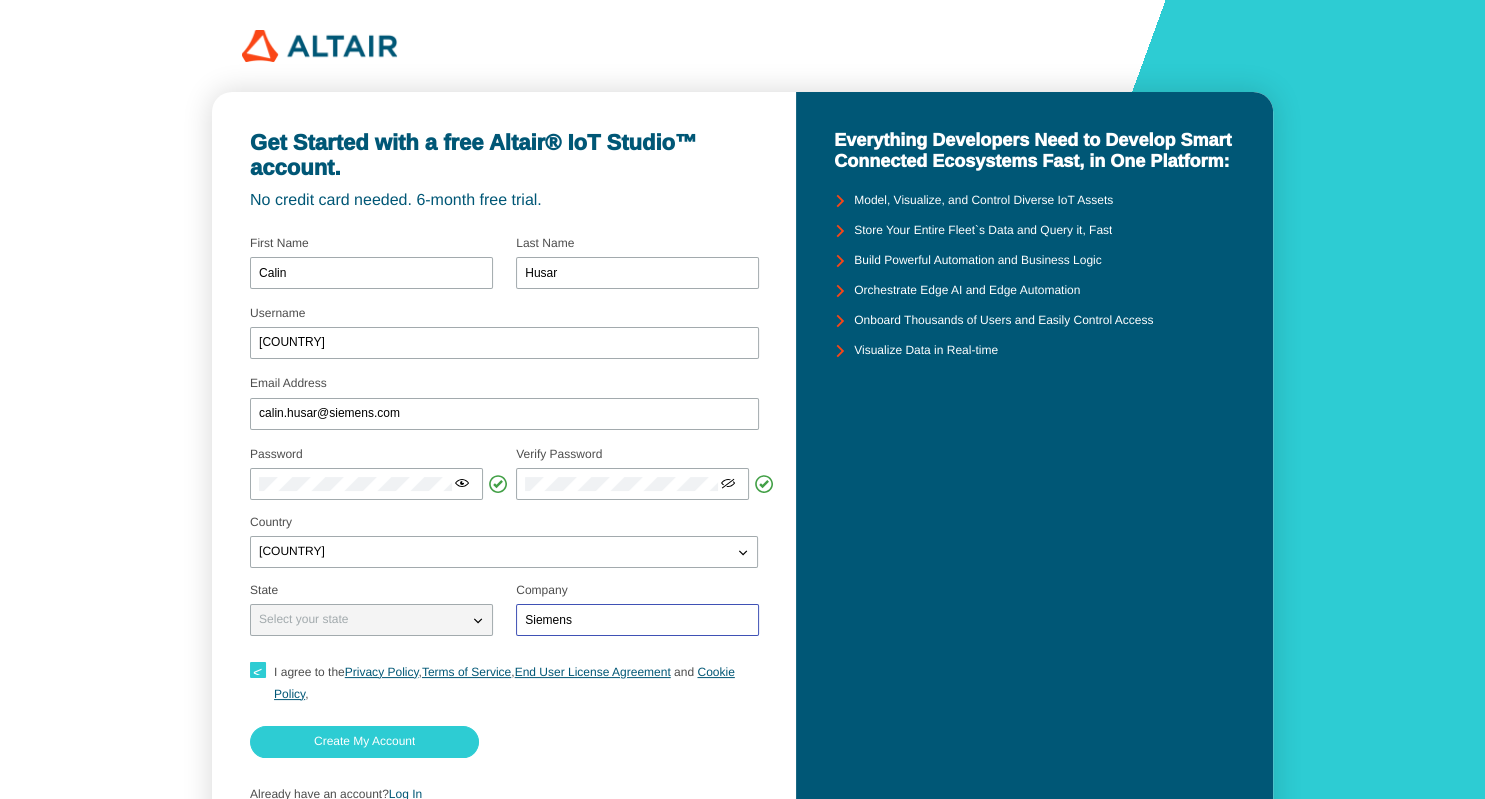 scroll, scrollTop: 101, scrollLeft: 0, axis: vertical 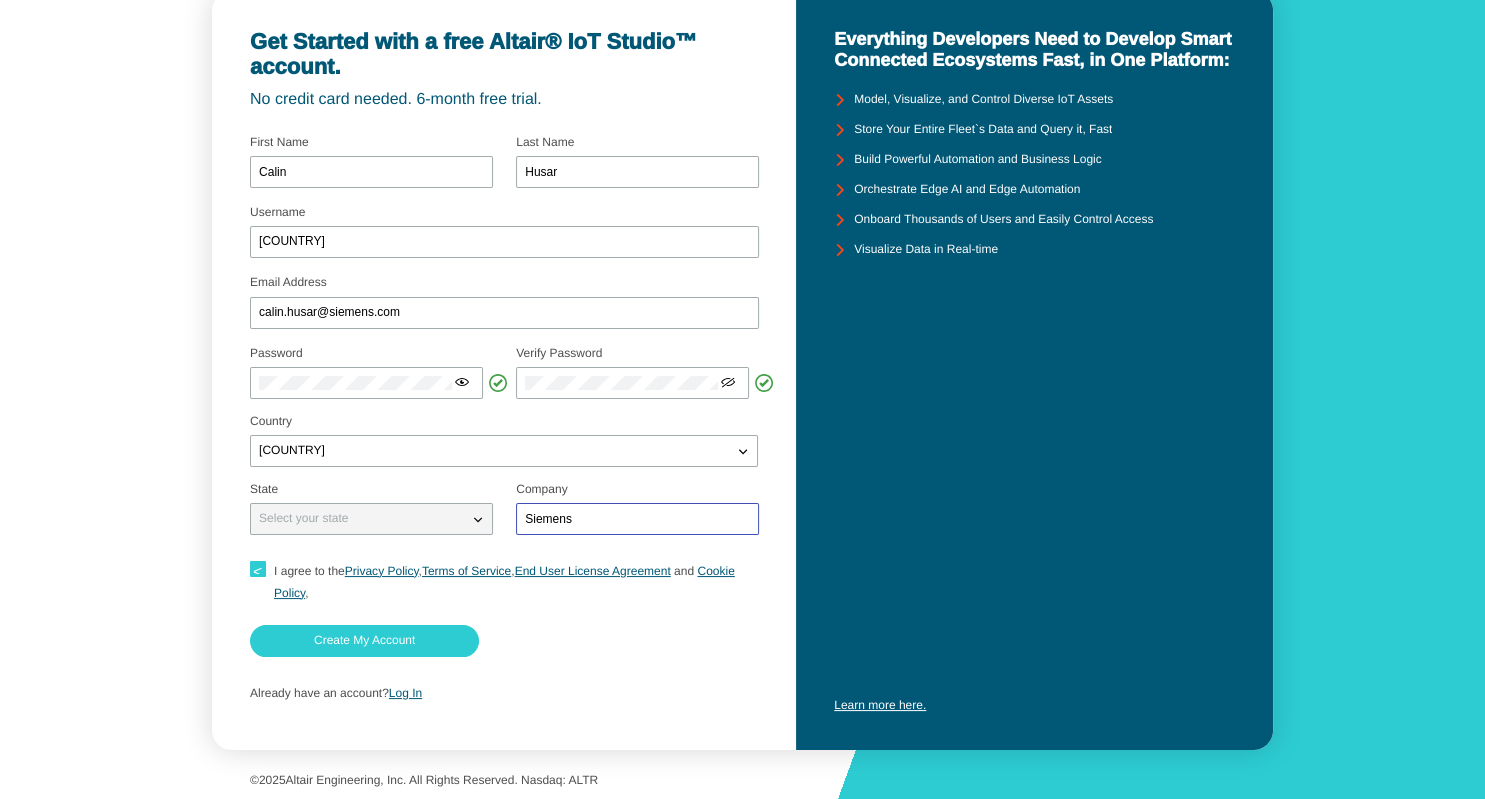click on "Siemens" at bounding box center (637, 519) 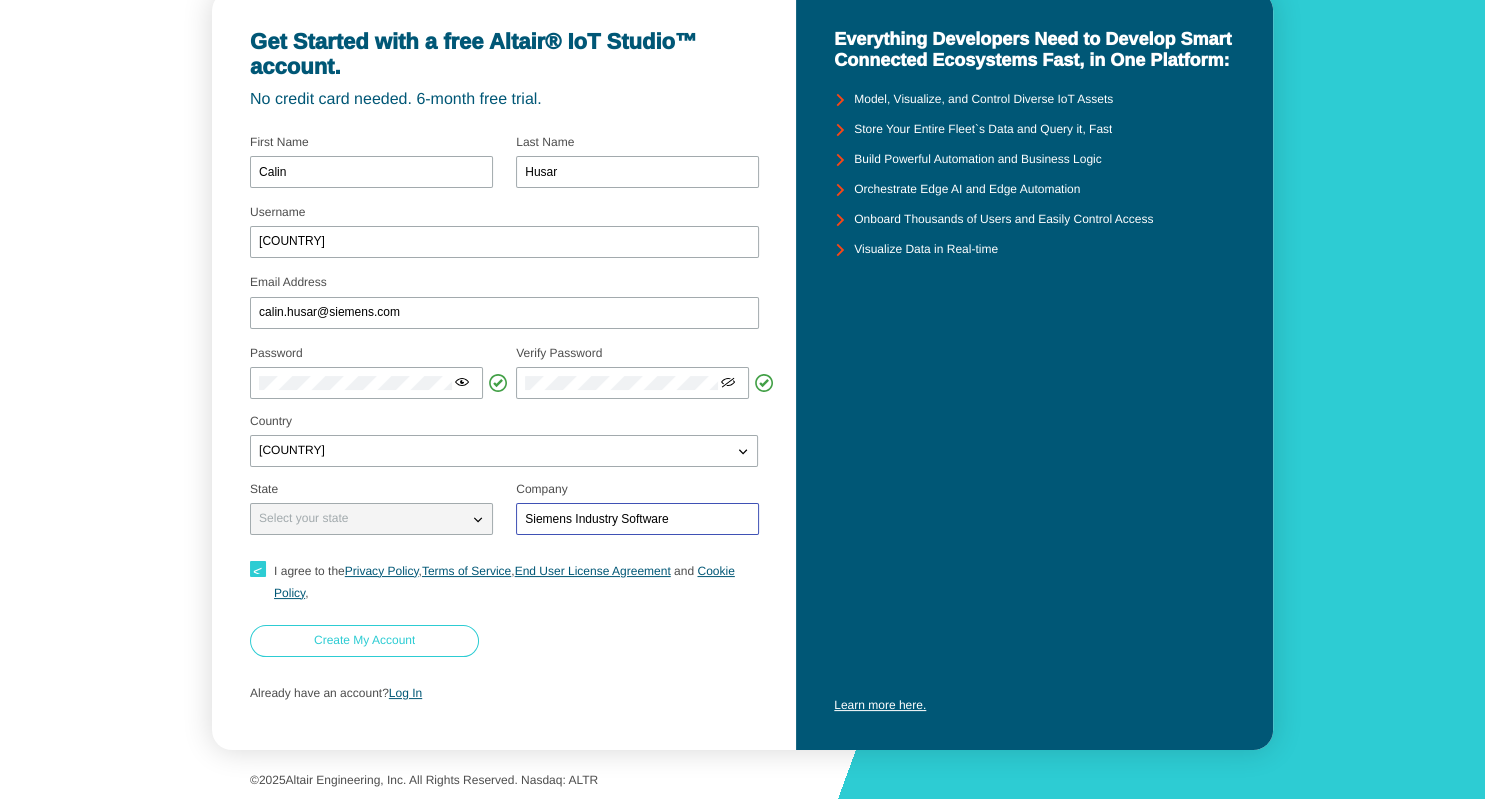 type on "Siemens Industry Software" 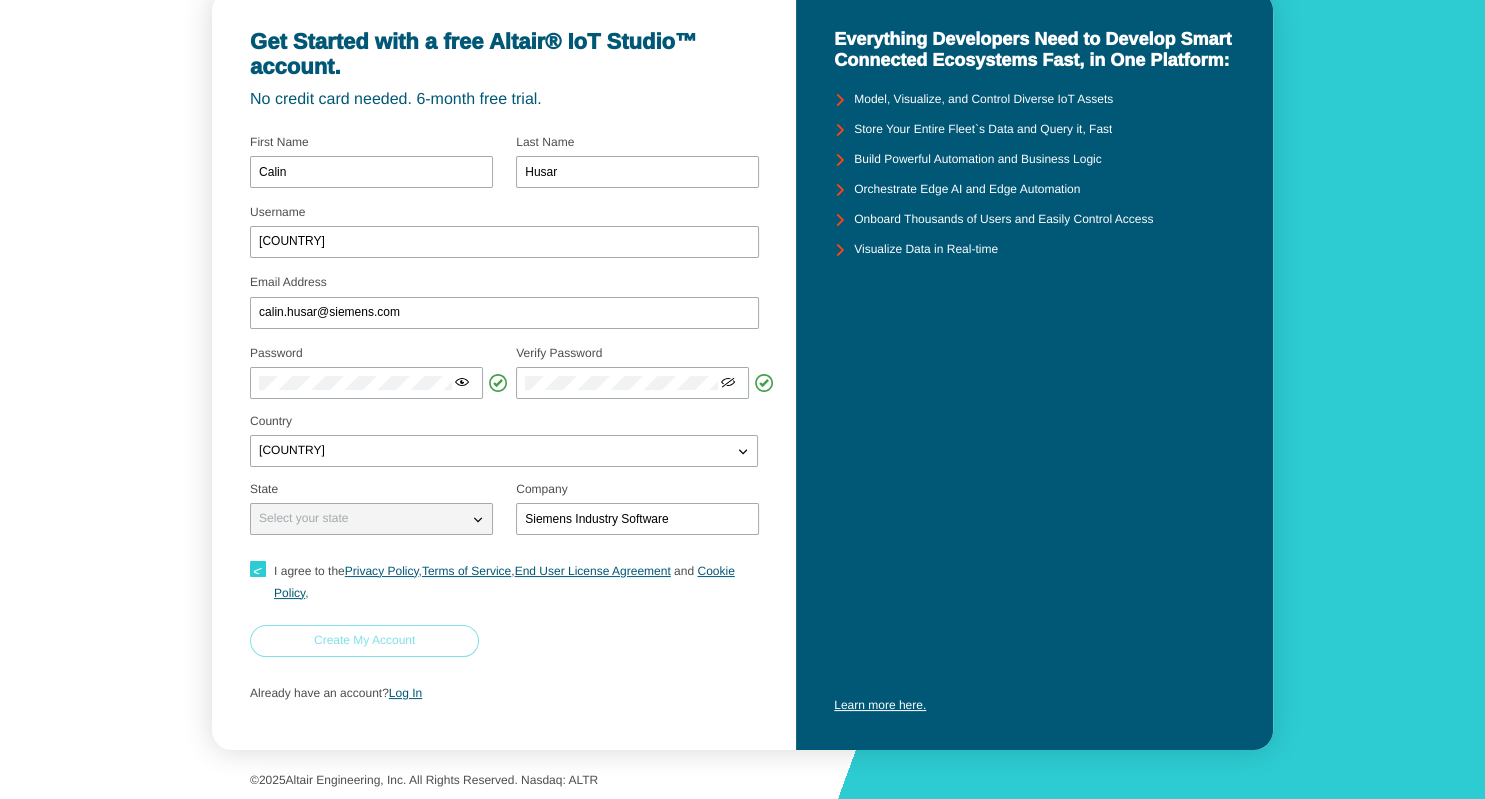 click on "Create My Account" at bounding box center [0, 0] 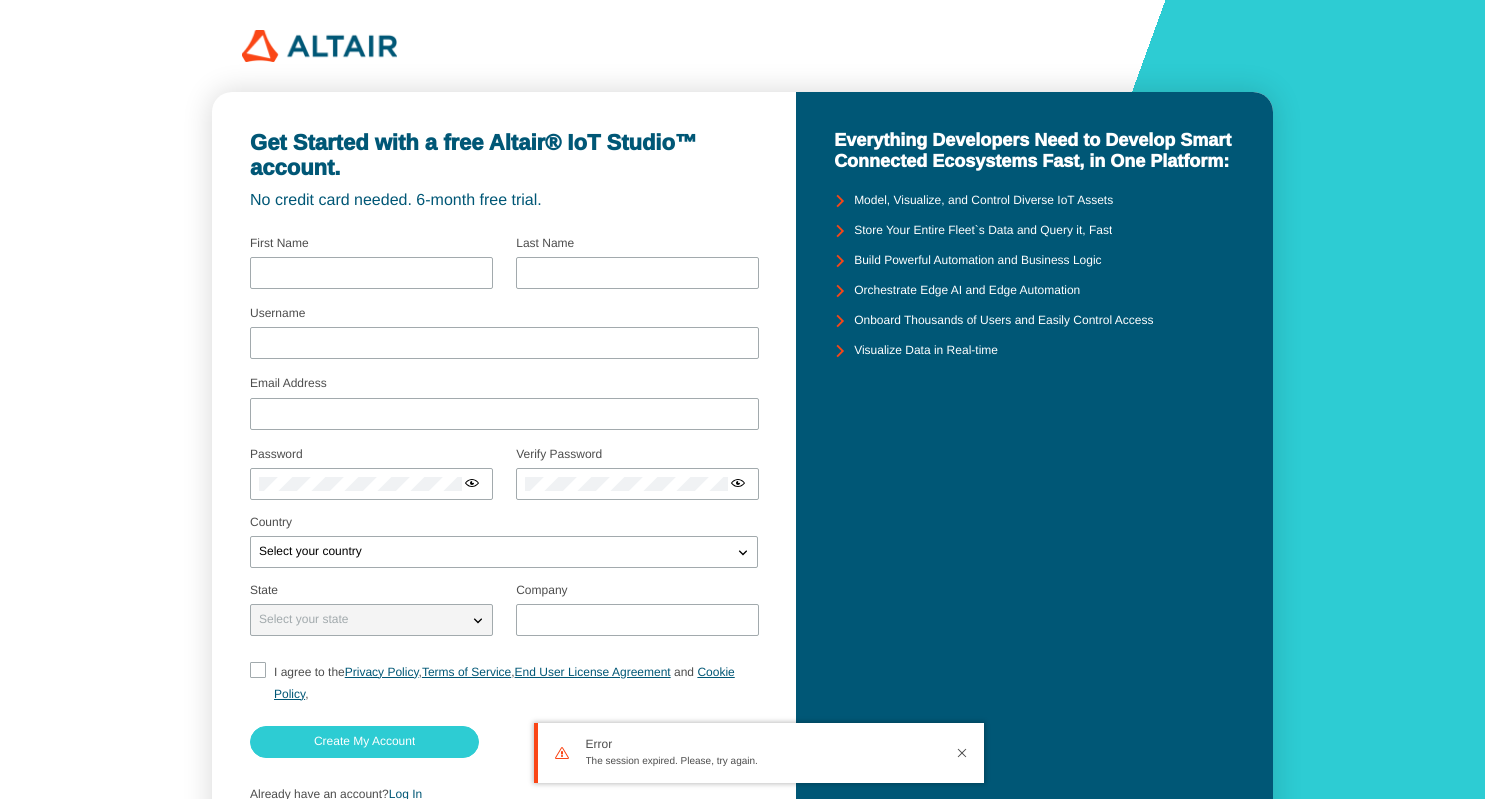 scroll, scrollTop: 0, scrollLeft: 0, axis: both 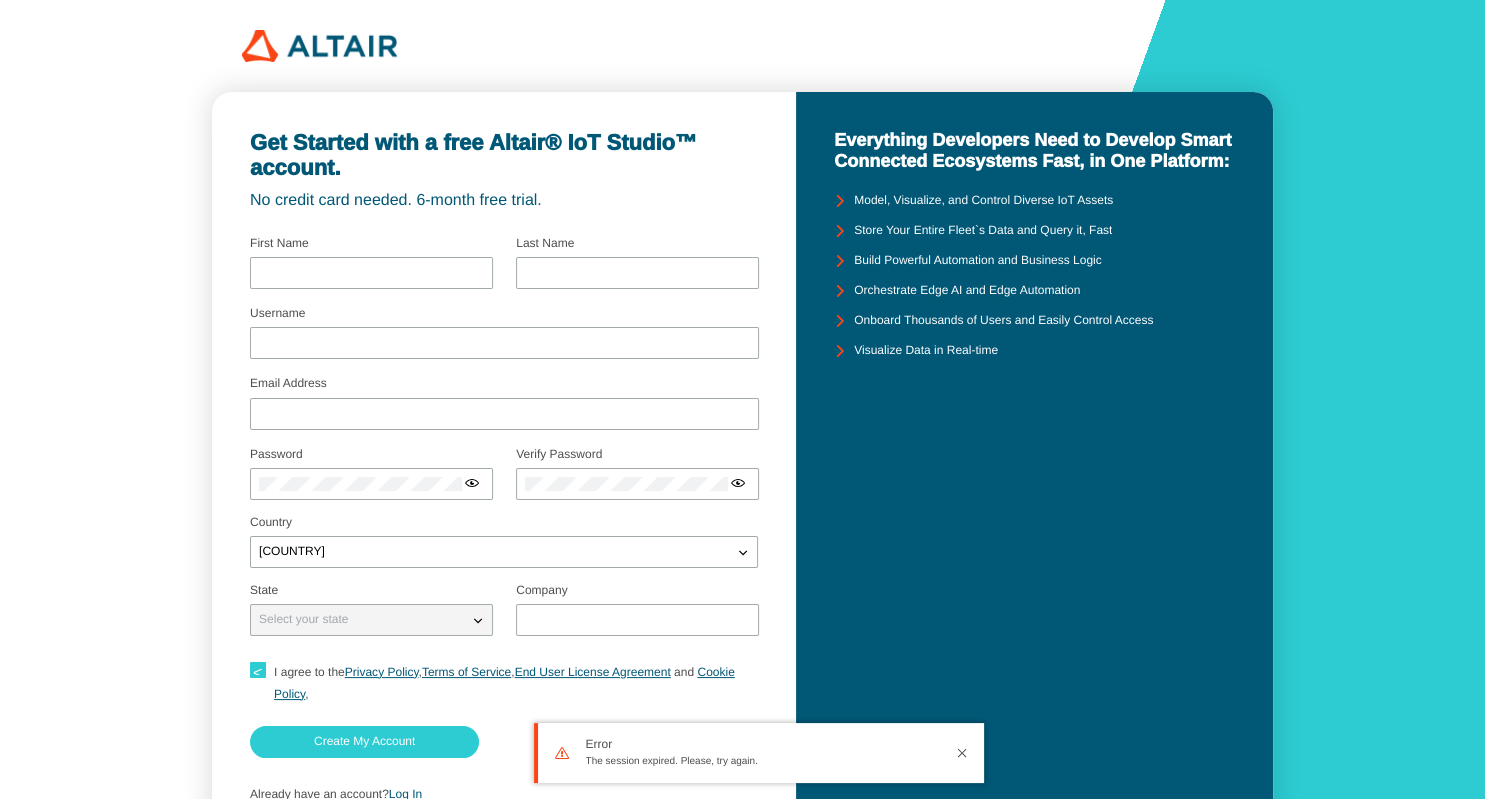 type on "[FIRST]" 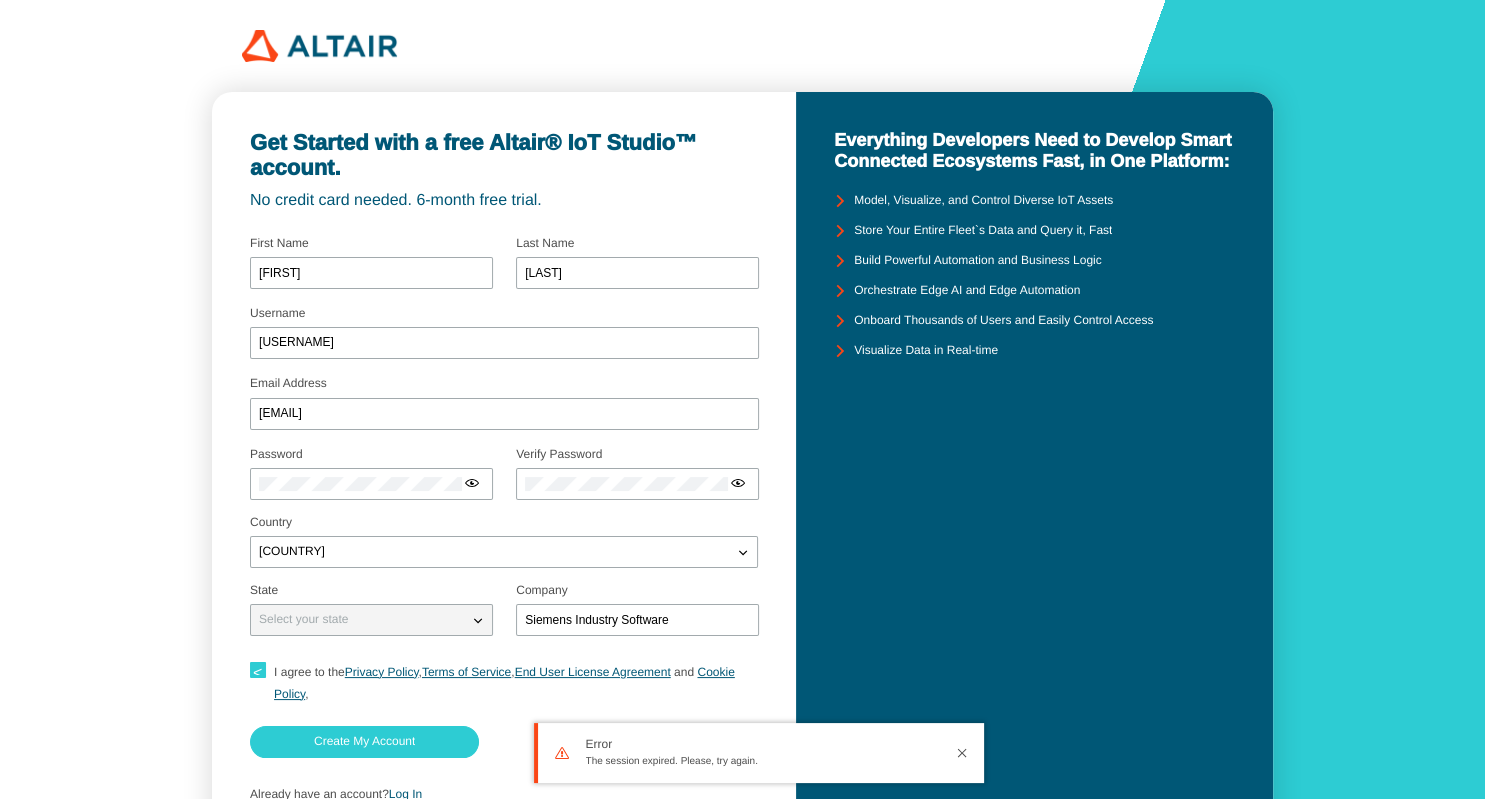 scroll, scrollTop: 101, scrollLeft: 0, axis: vertical 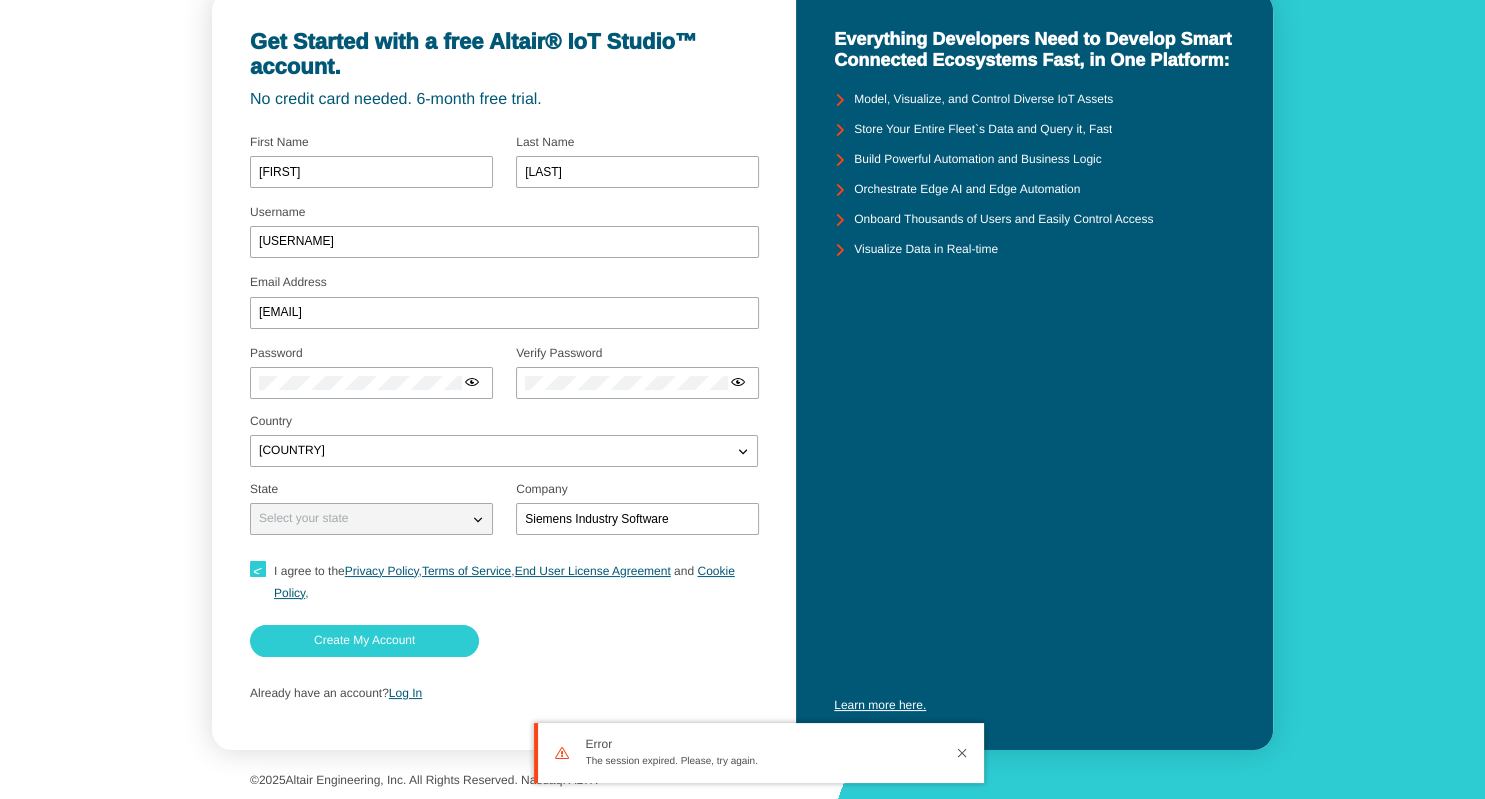 click on "Select your state" at bounding box center [359, 519] 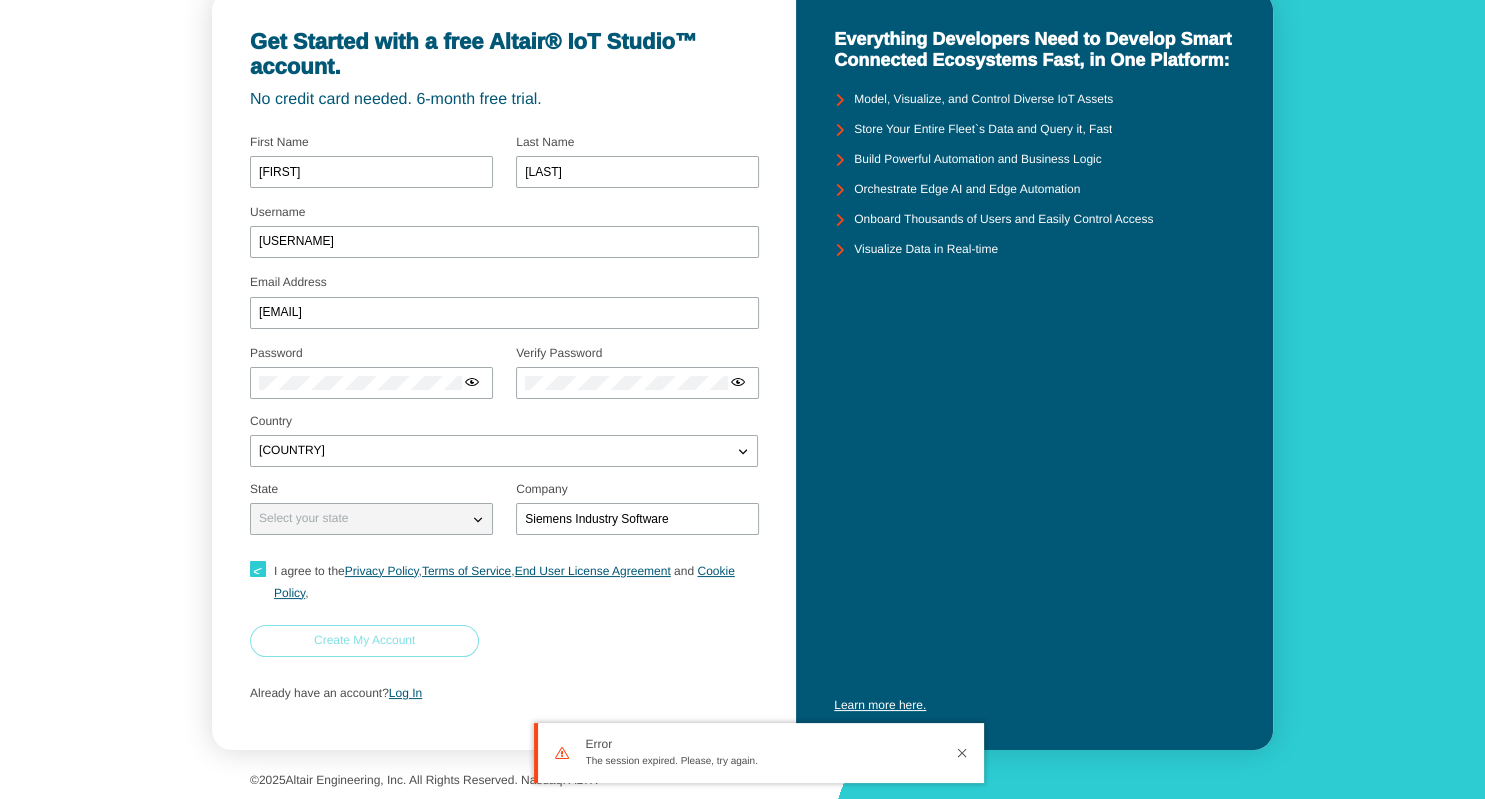 click on "Create My Account" at bounding box center (0, 0) 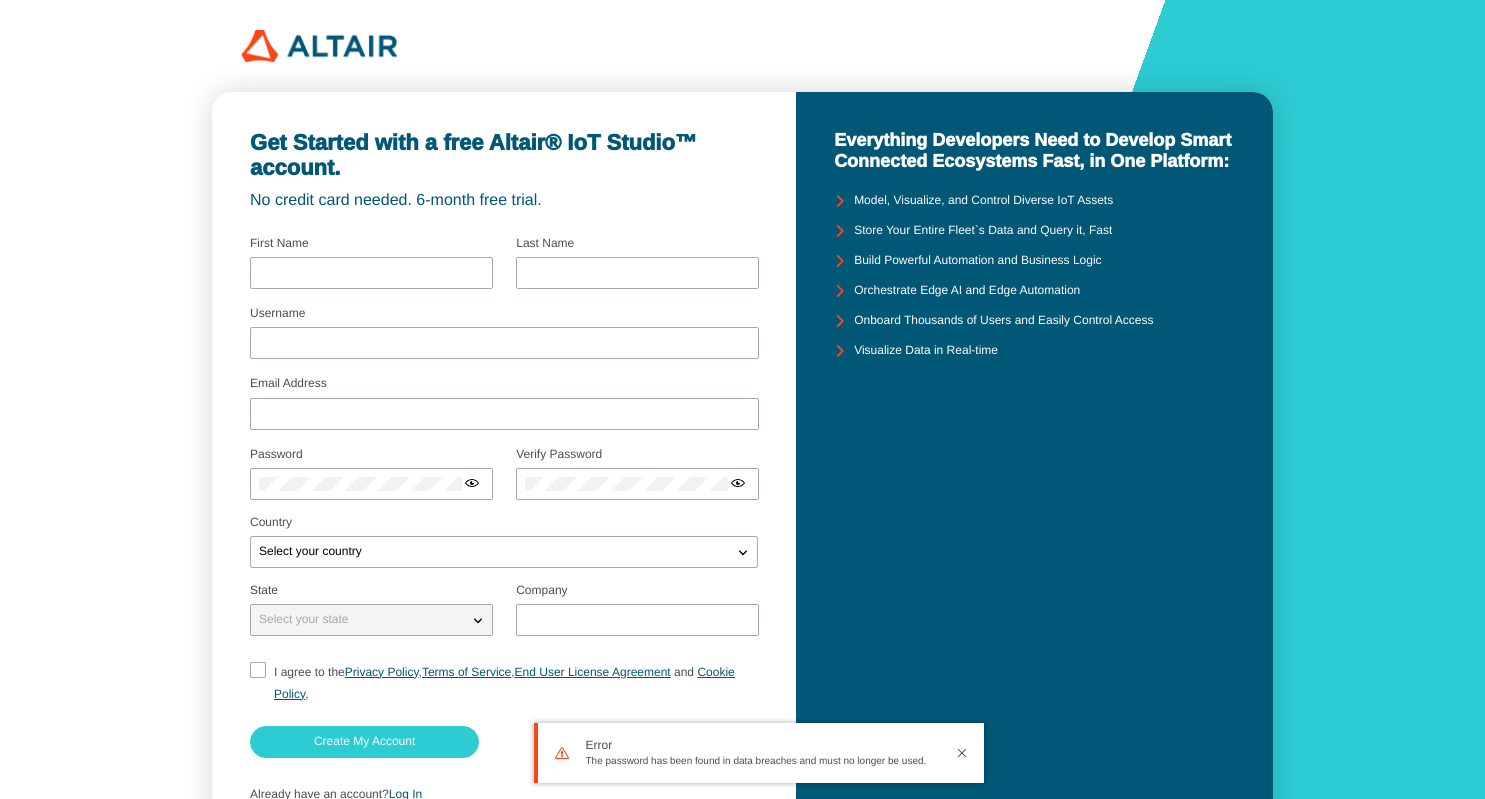 scroll, scrollTop: 0, scrollLeft: 0, axis: both 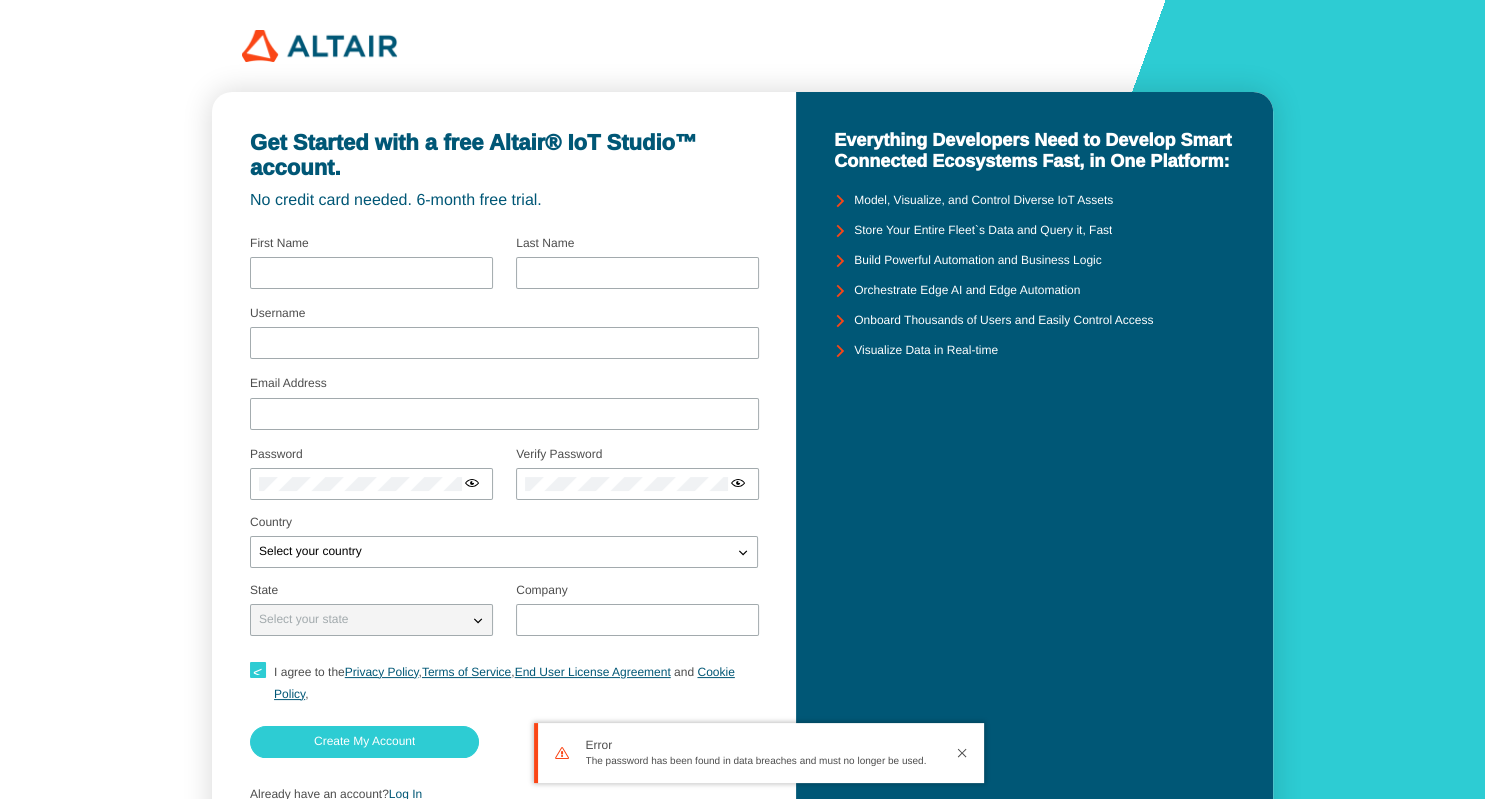 type on "Calin" 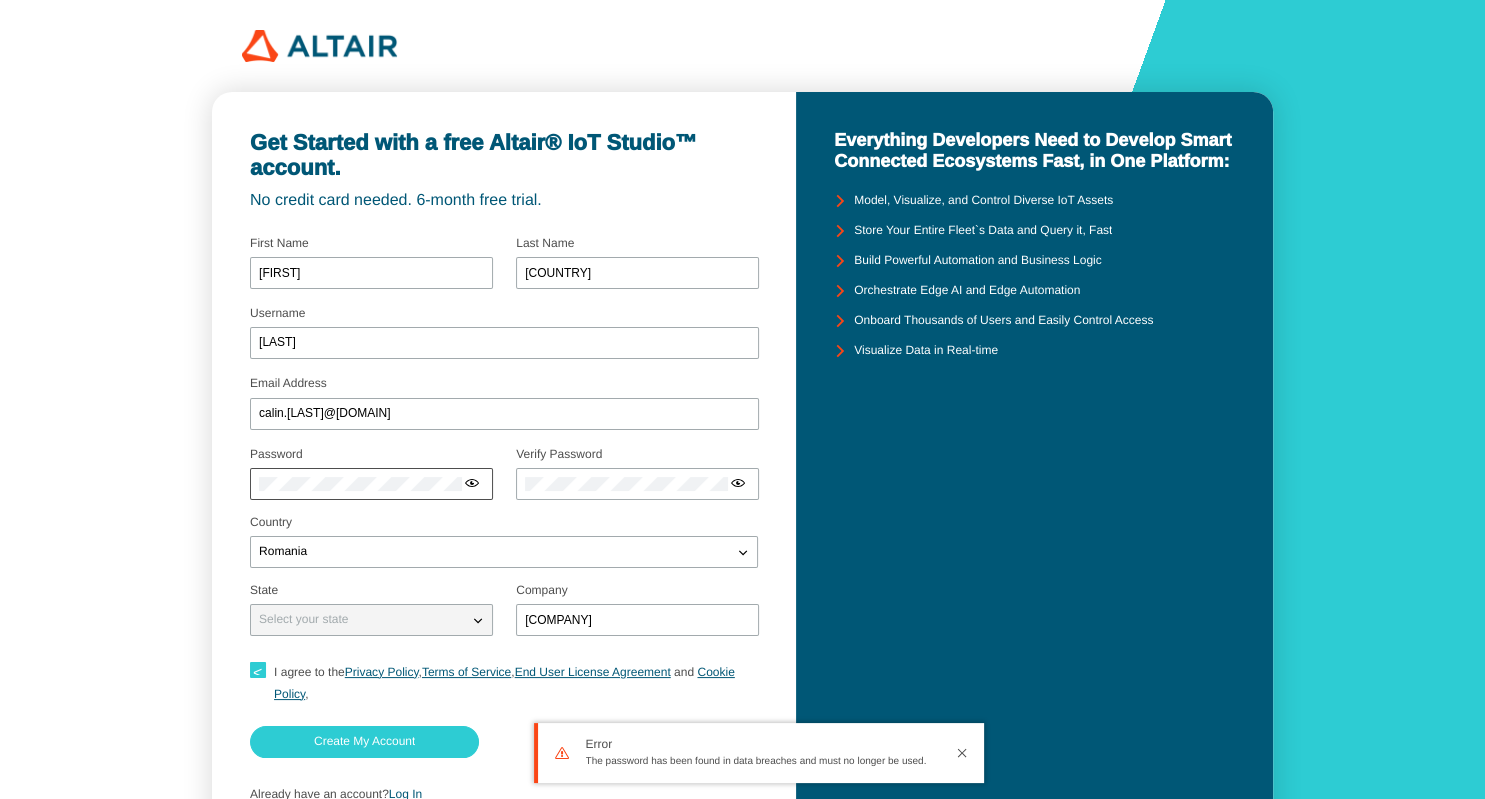 click at bounding box center [472, 483] 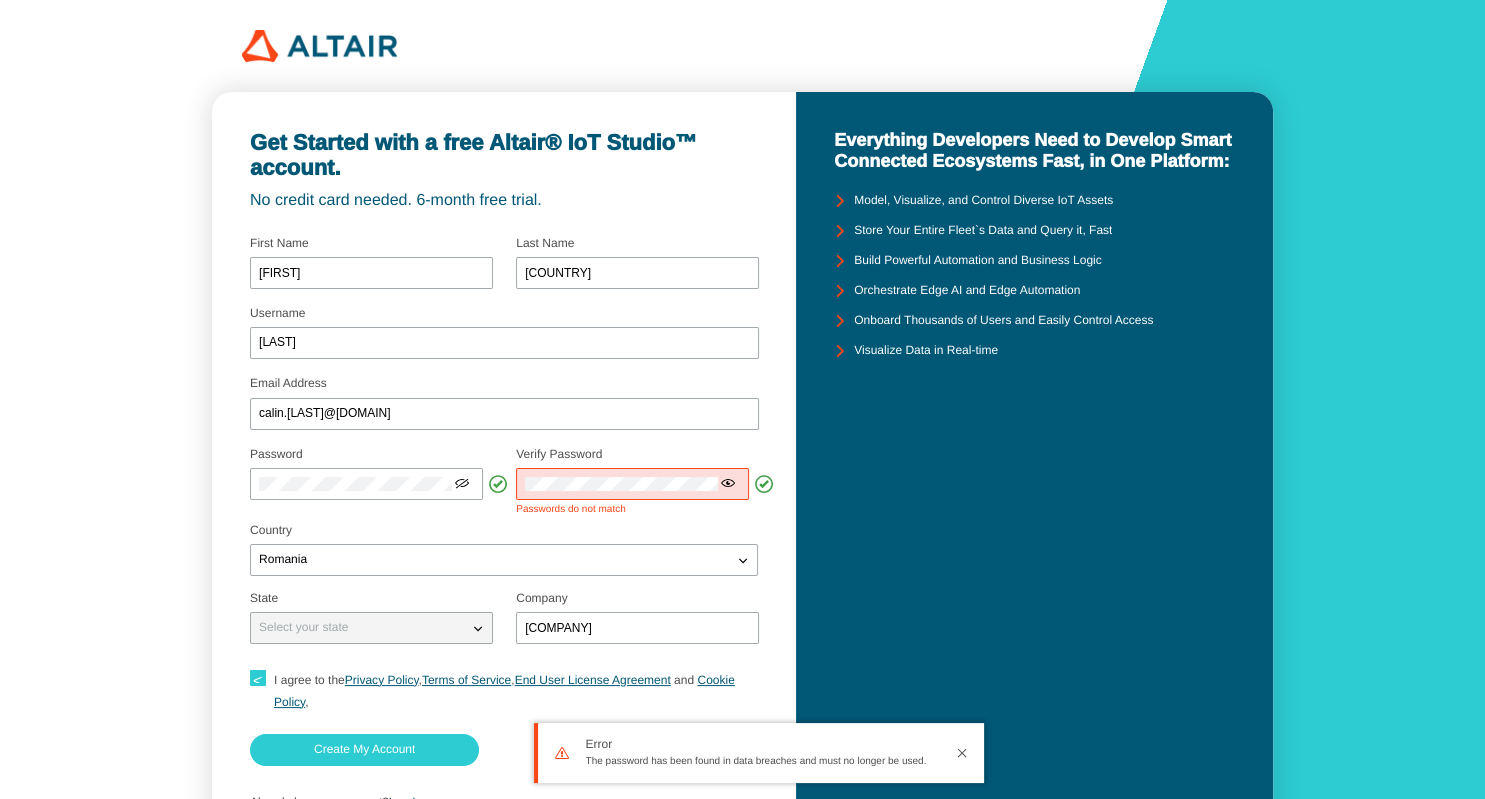 click at bounding box center [728, 483] 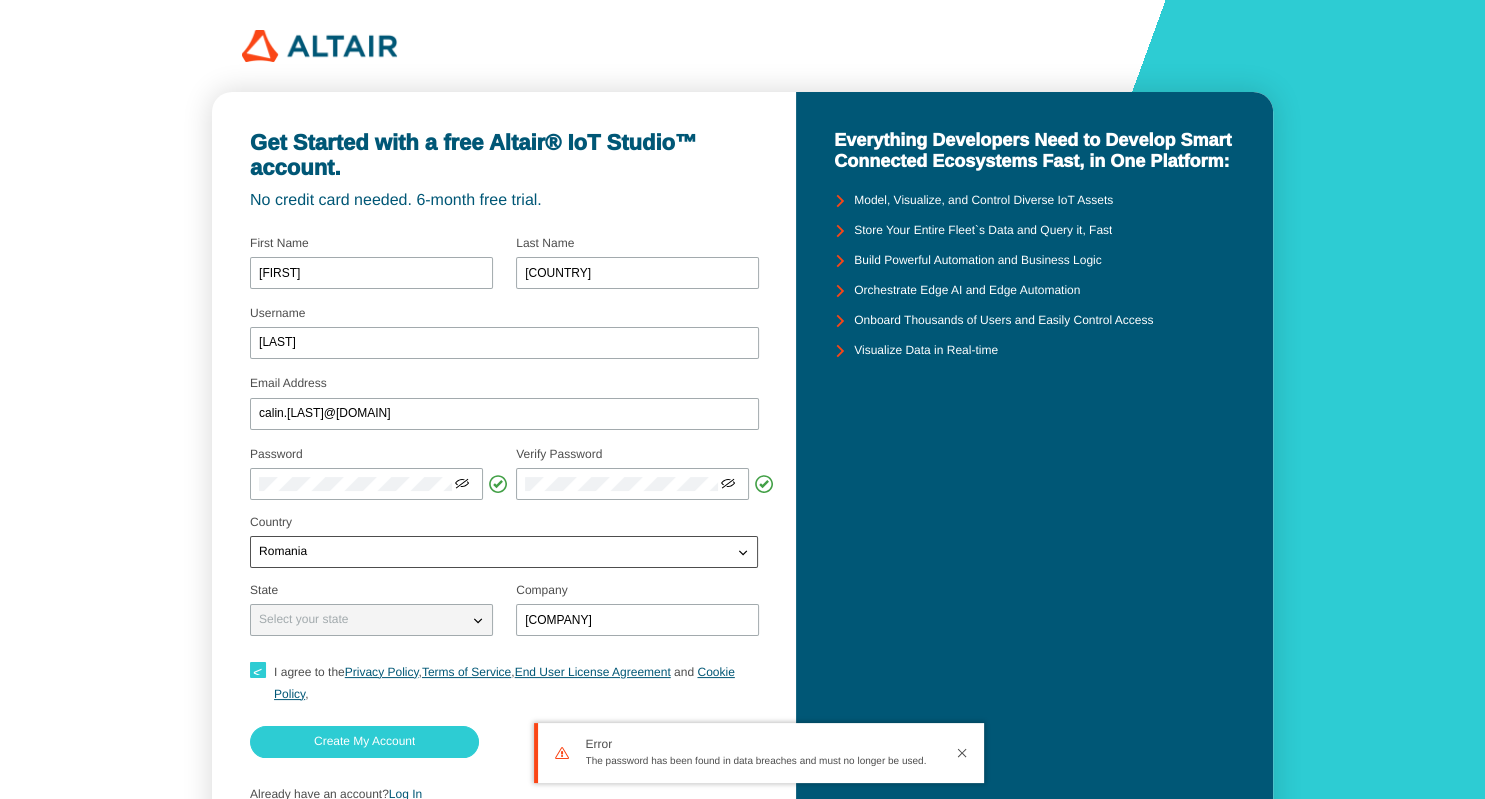 scroll, scrollTop: 101, scrollLeft: 0, axis: vertical 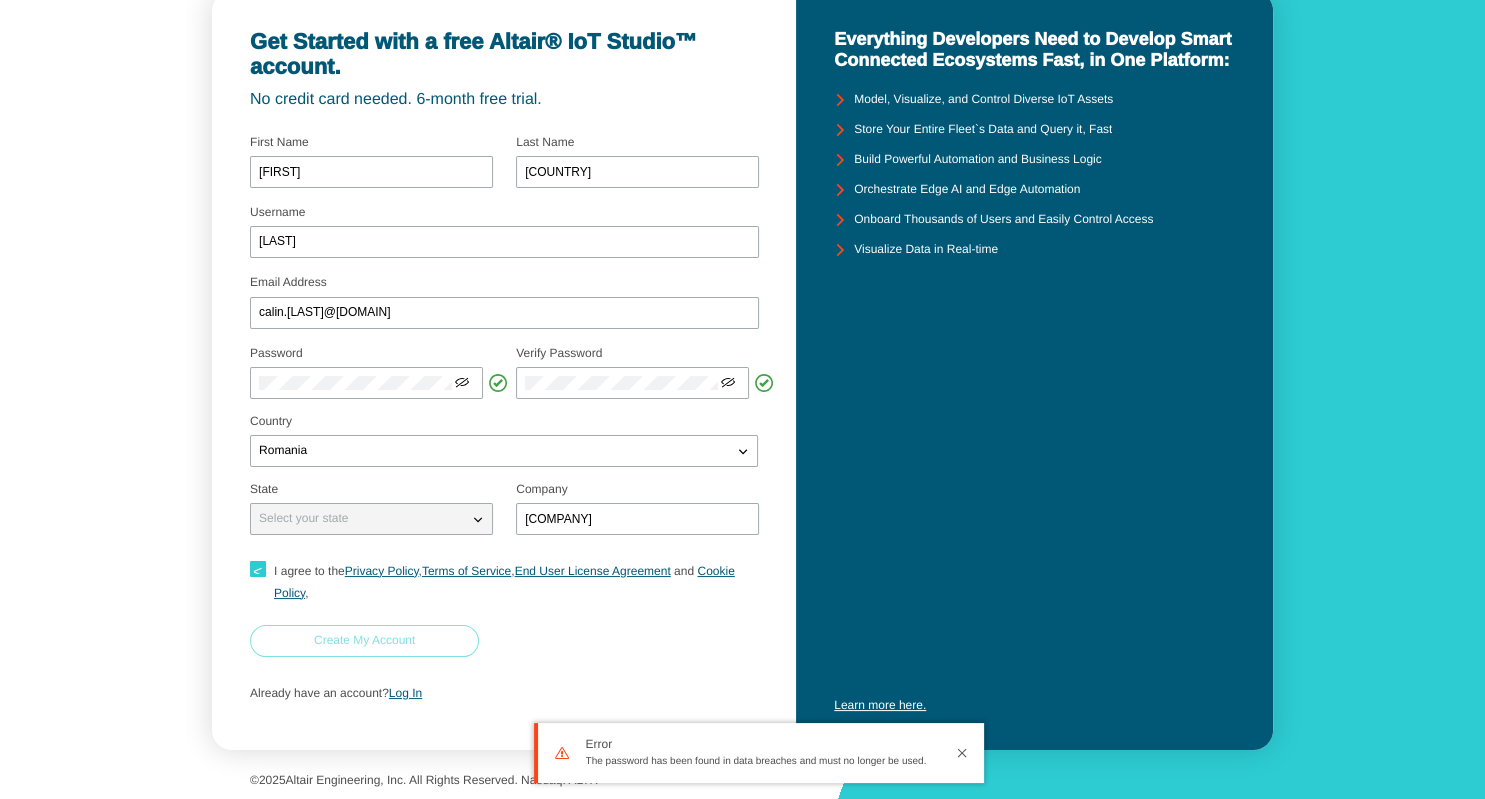 click on "Create My Account" at bounding box center (0, 0) 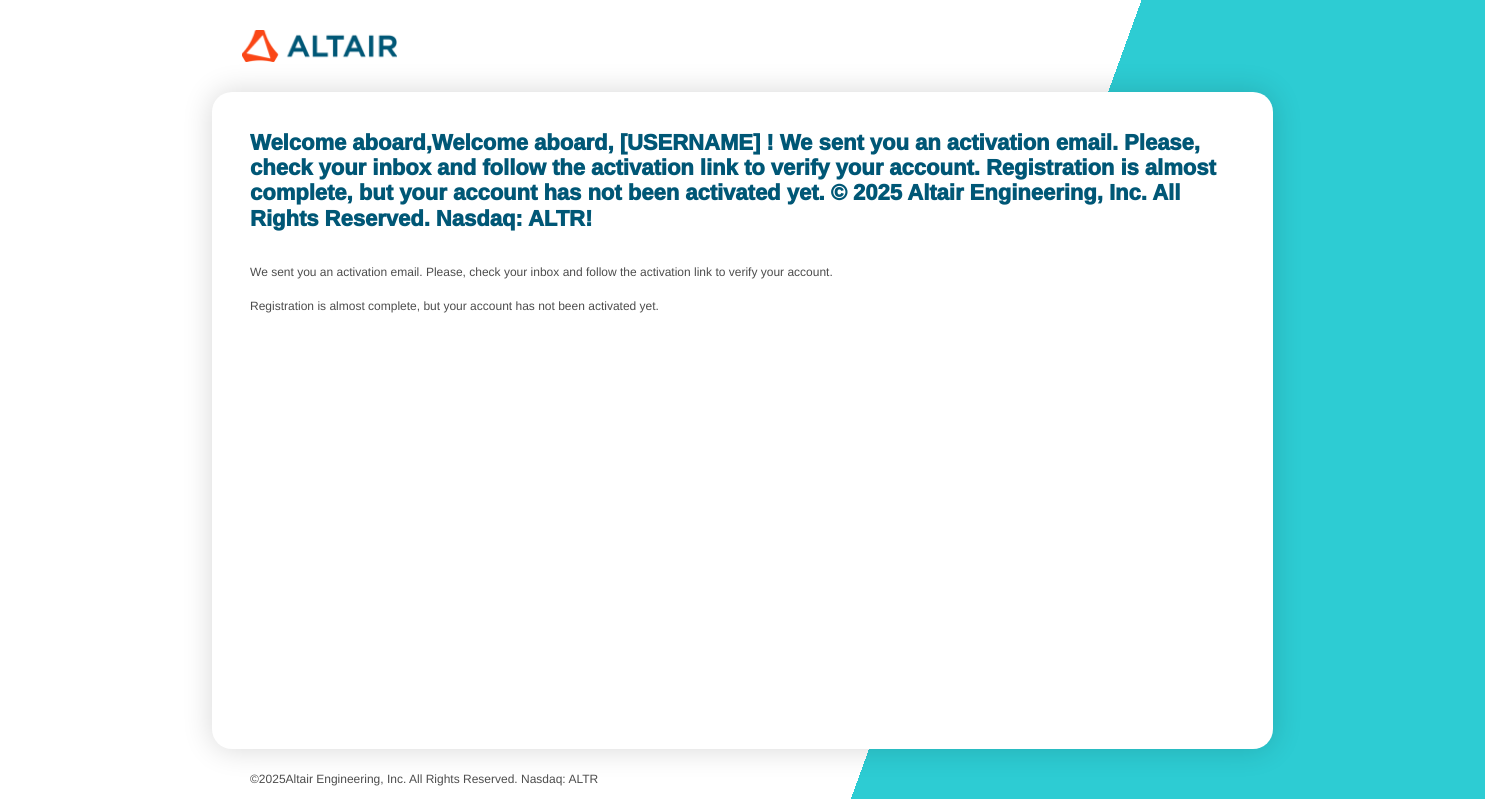 scroll, scrollTop: 0, scrollLeft: 0, axis: both 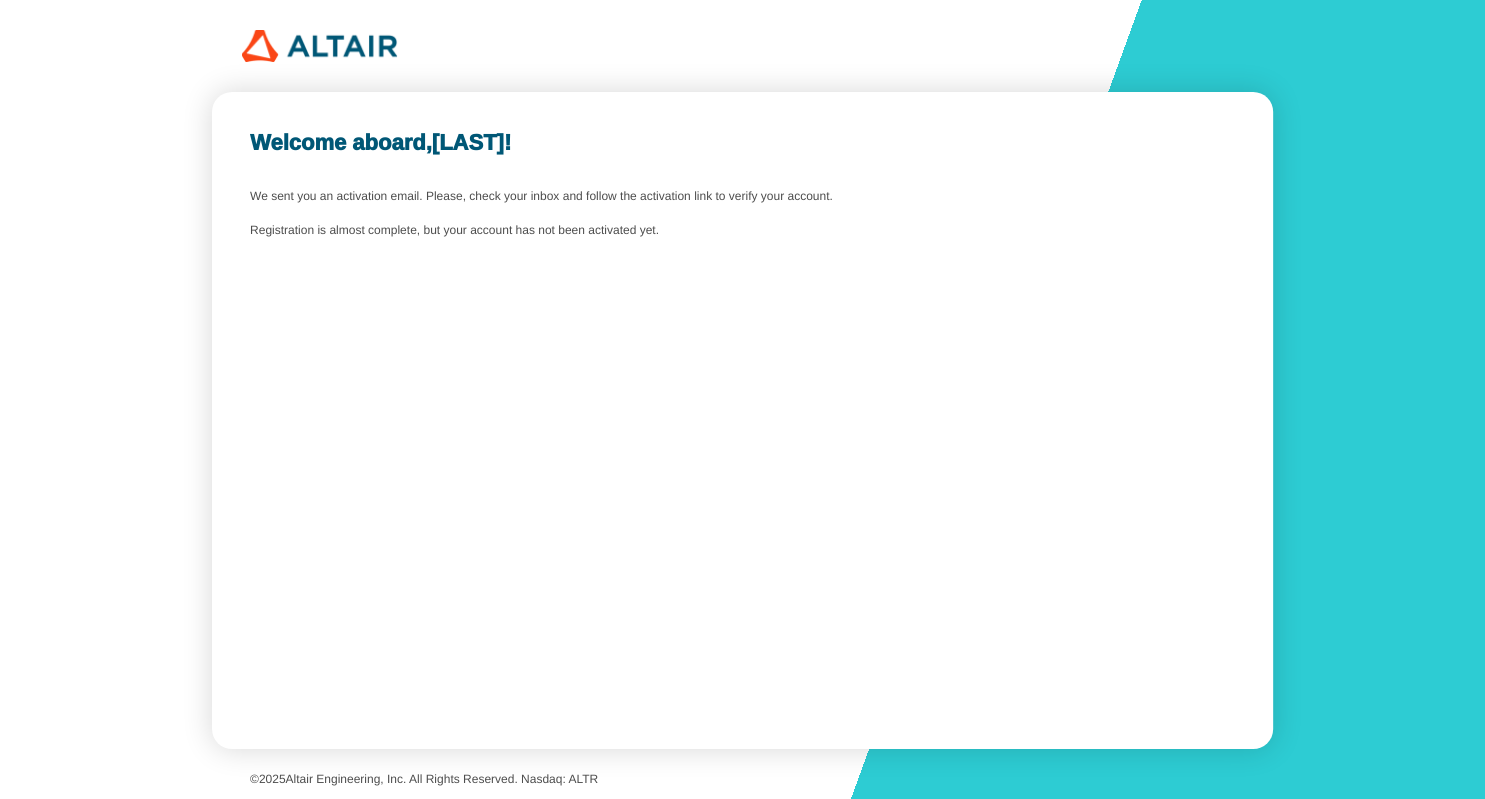 click at bounding box center [743, 46] 